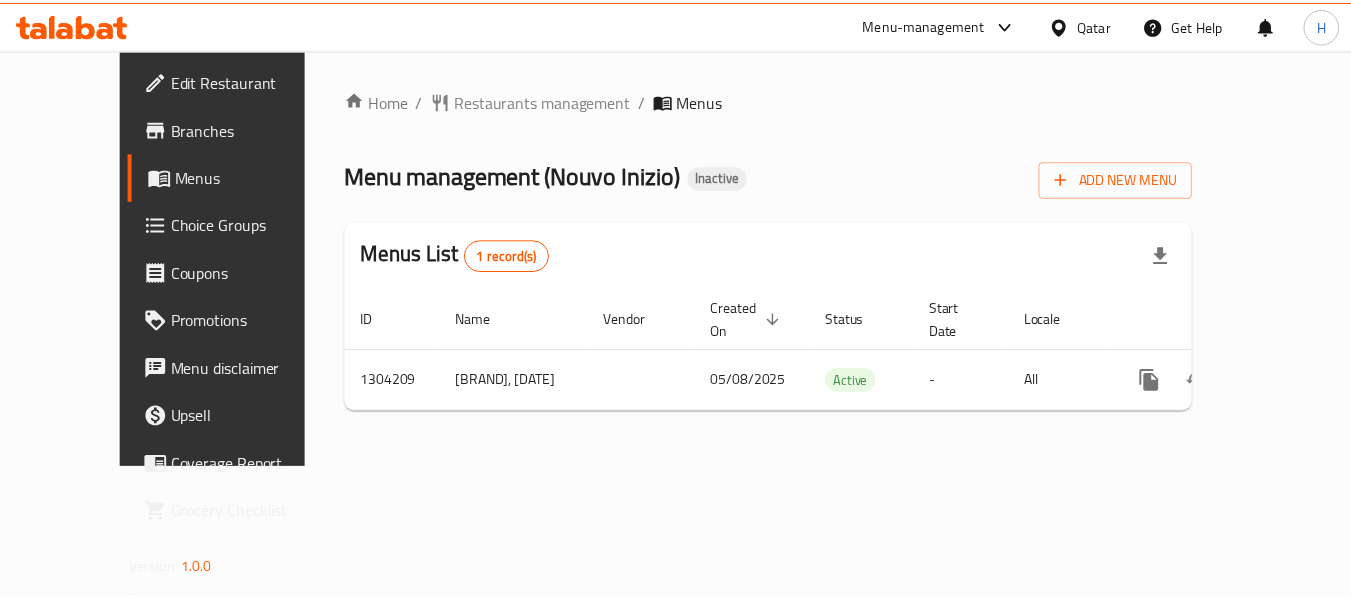 scroll, scrollTop: 0, scrollLeft: 0, axis: both 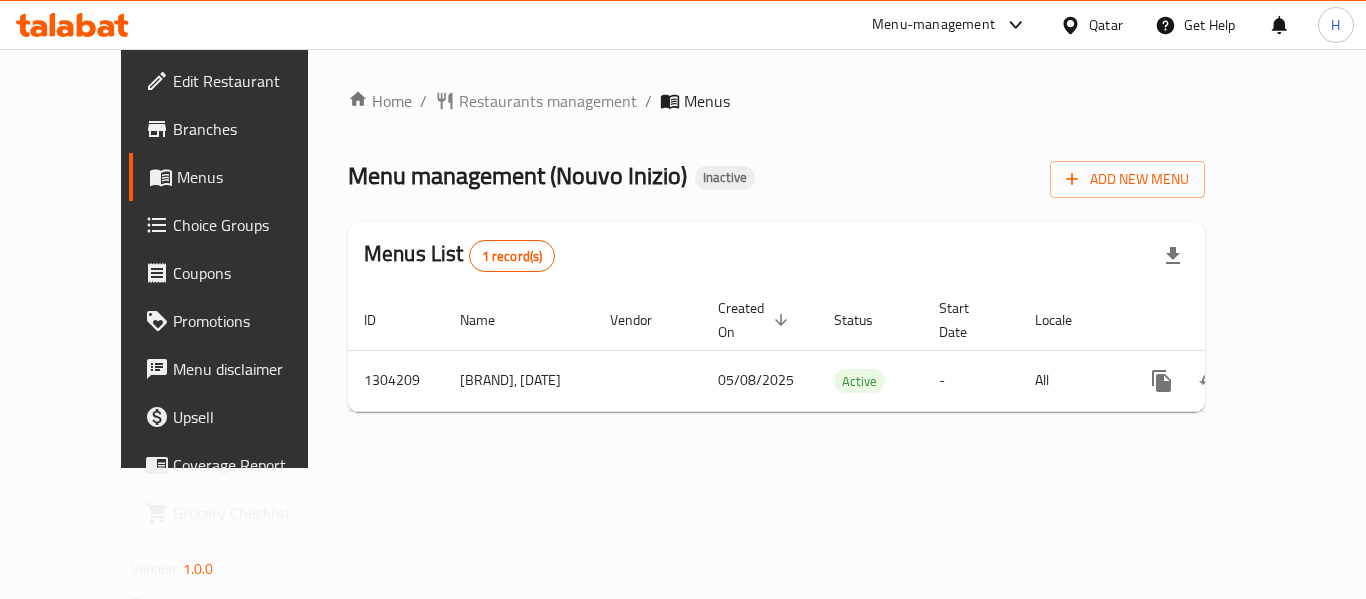 click on "Menus" at bounding box center [255, 177] 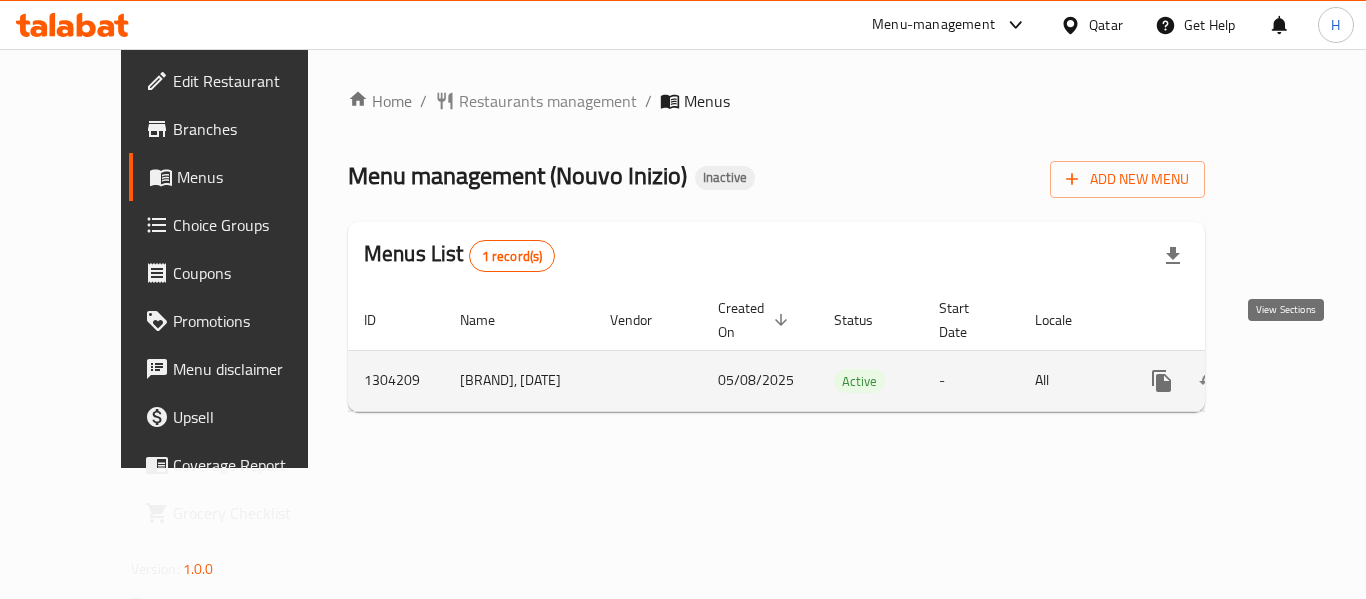 click 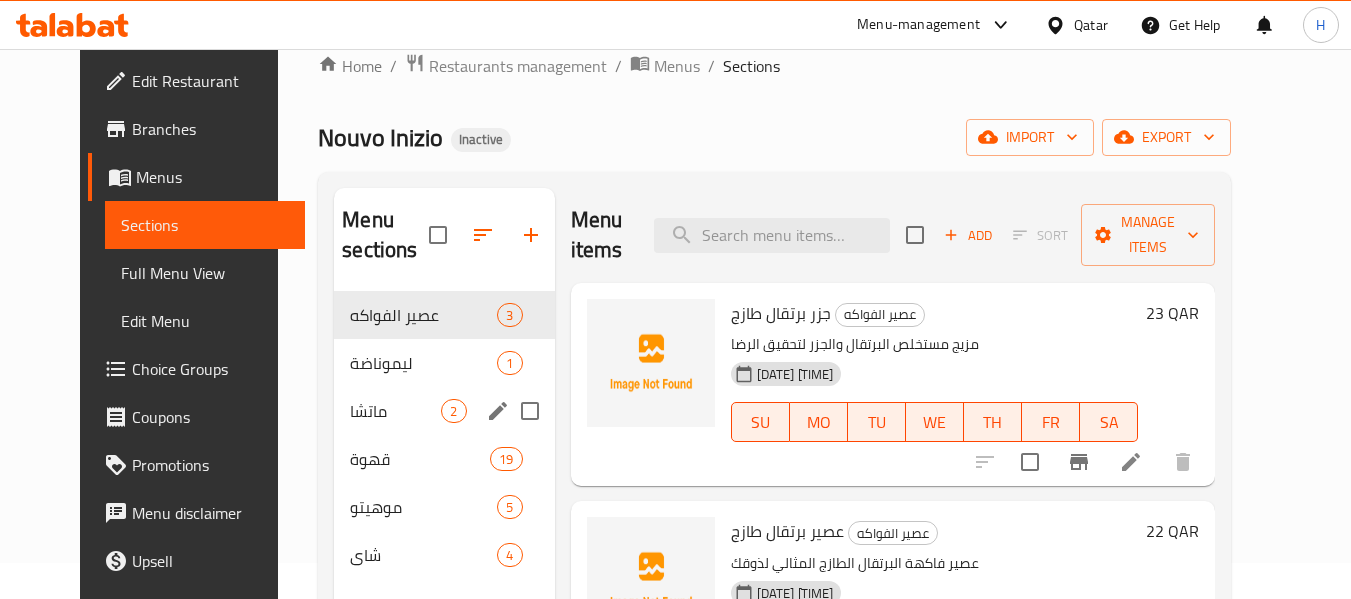 scroll, scrollTop: 0, scrollLeft: 0, axis: both 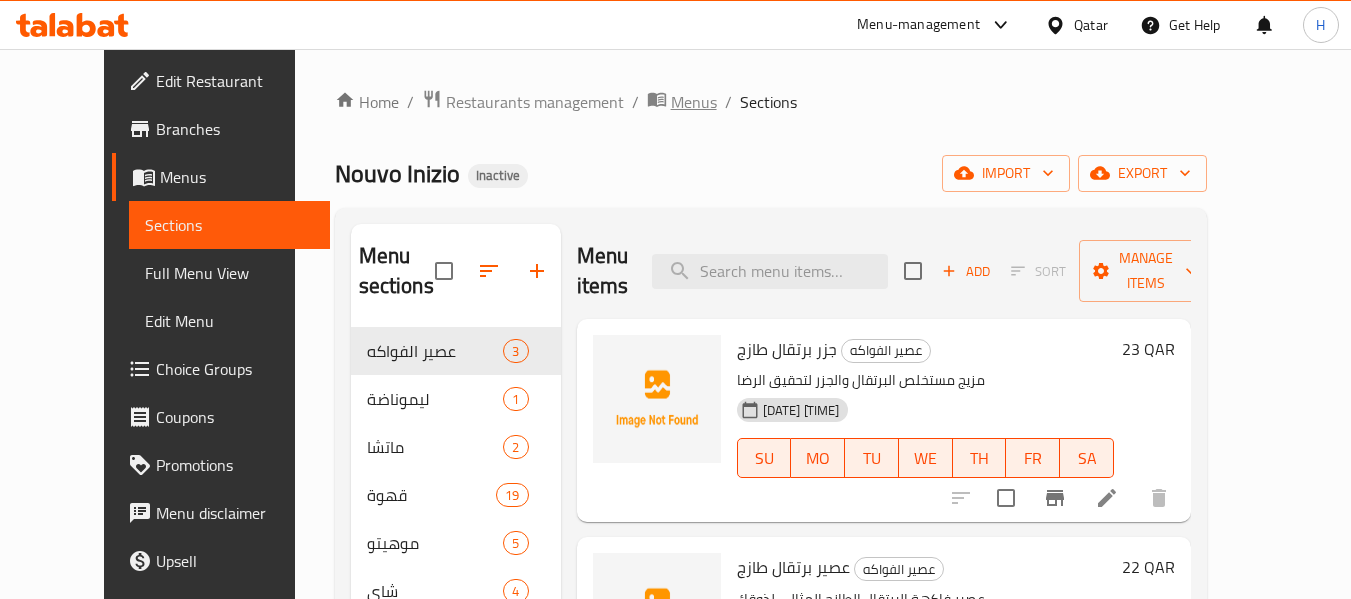 click on "Menus" at bounding box center [694, 102] 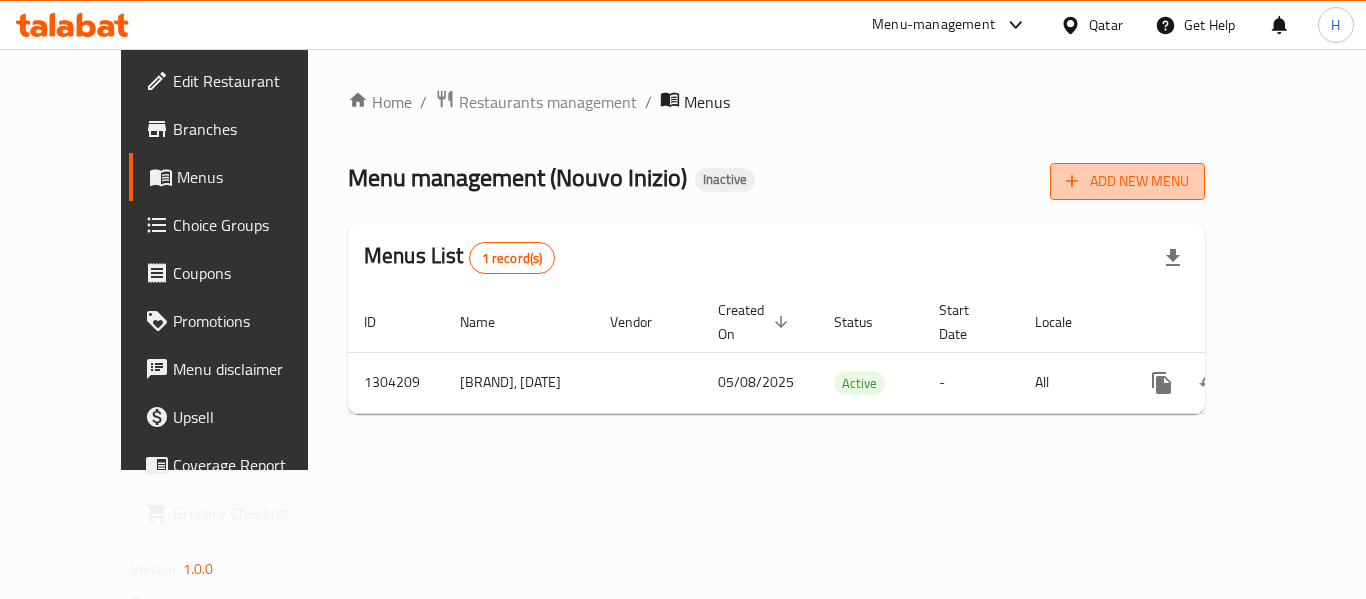 click on "Add New Menu" at bounding box center [1127, 181] 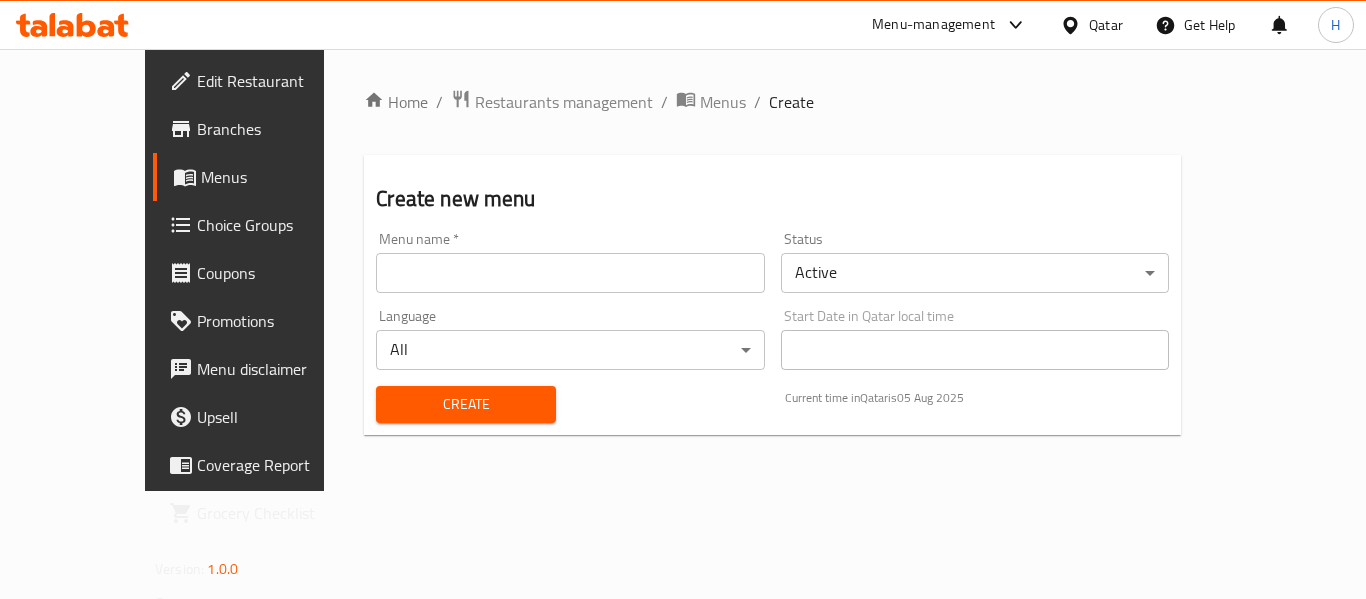 click at bounding box center [570, 273] 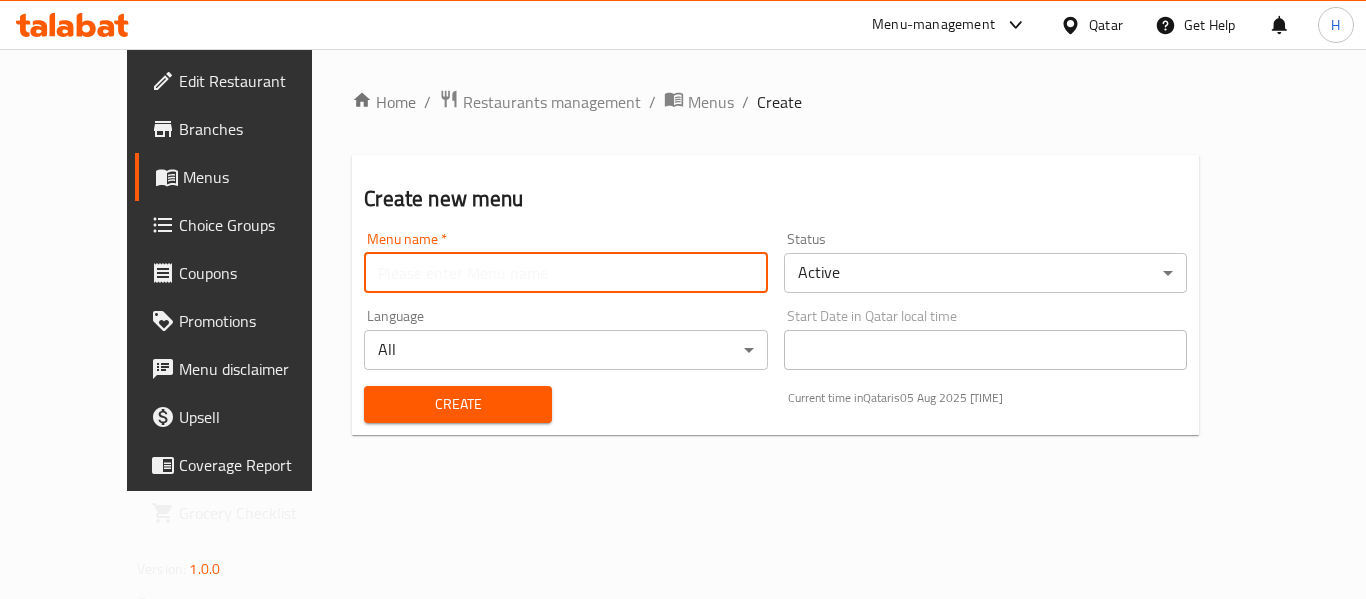 type on "New Menu" 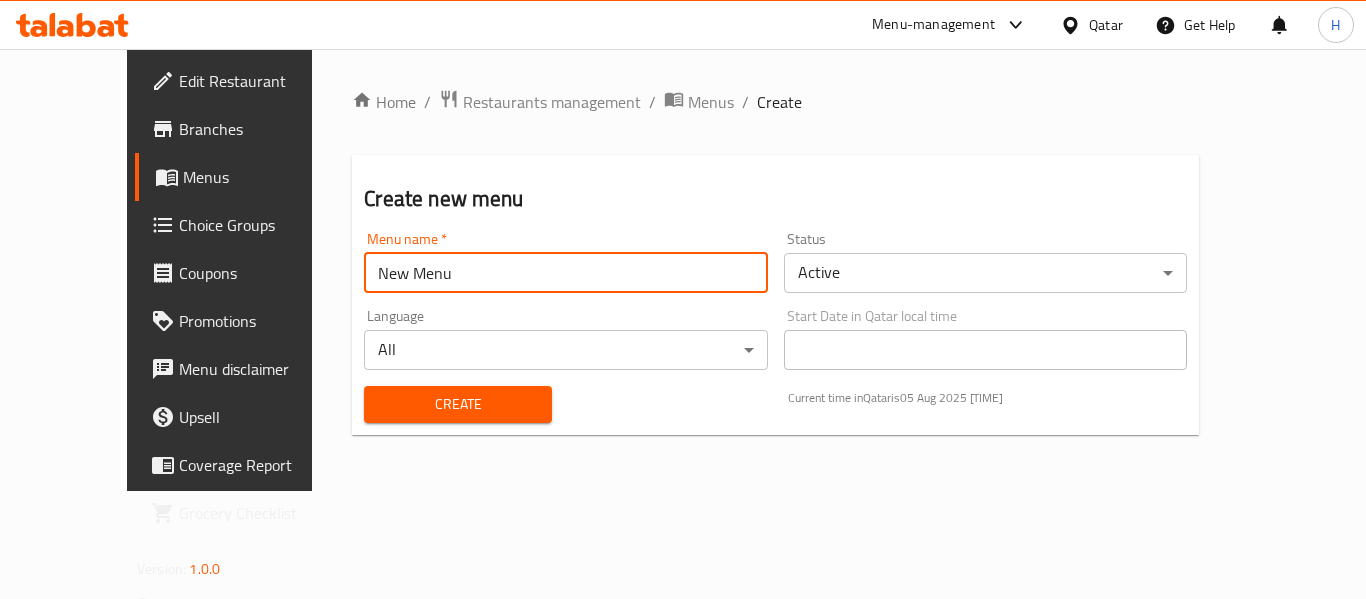 click on "Create" at bounding box center (458, 404) 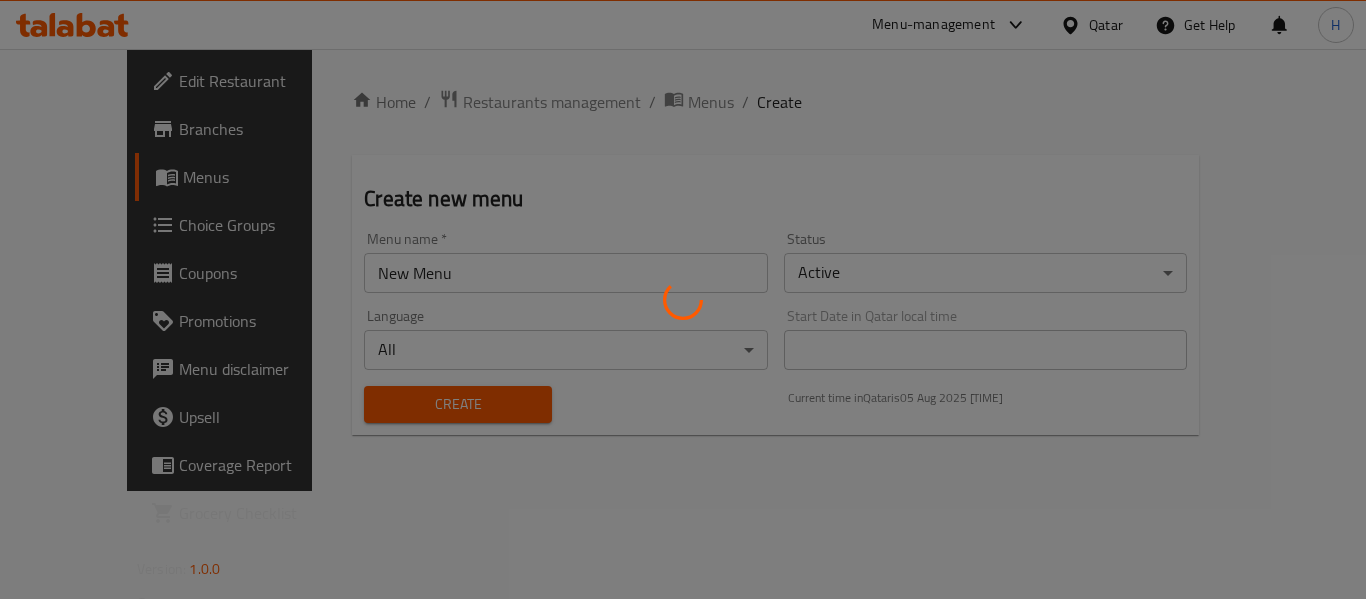 type 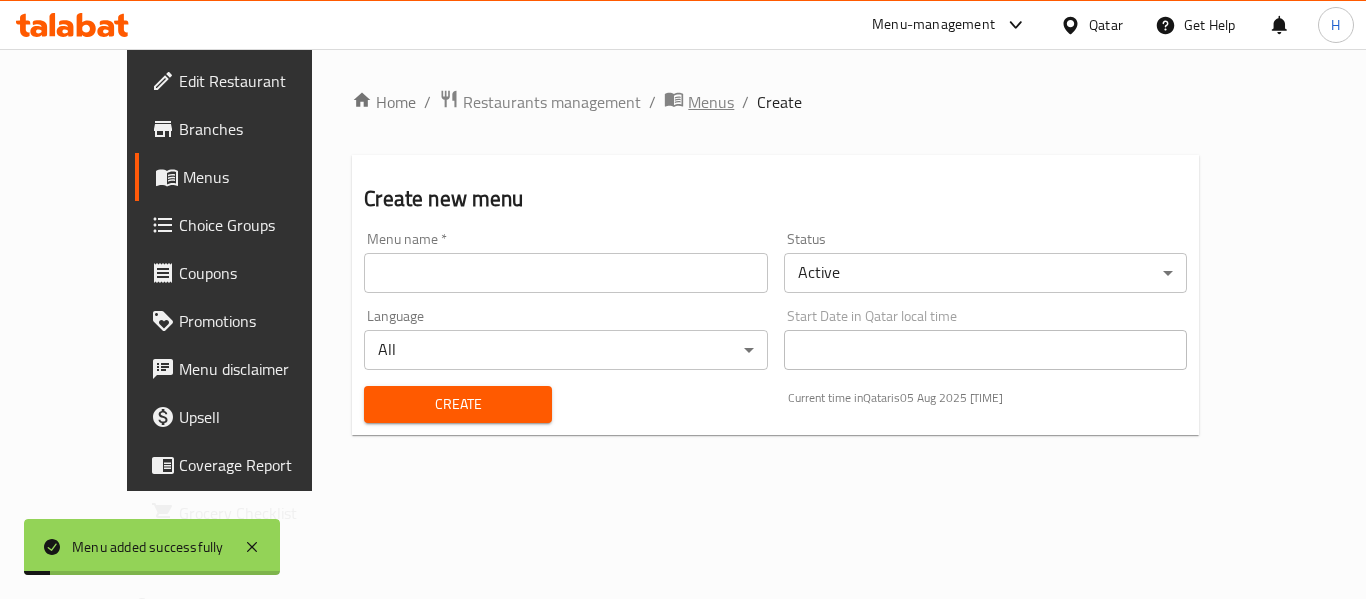click on "Menus" at bounding box center [711, 102] 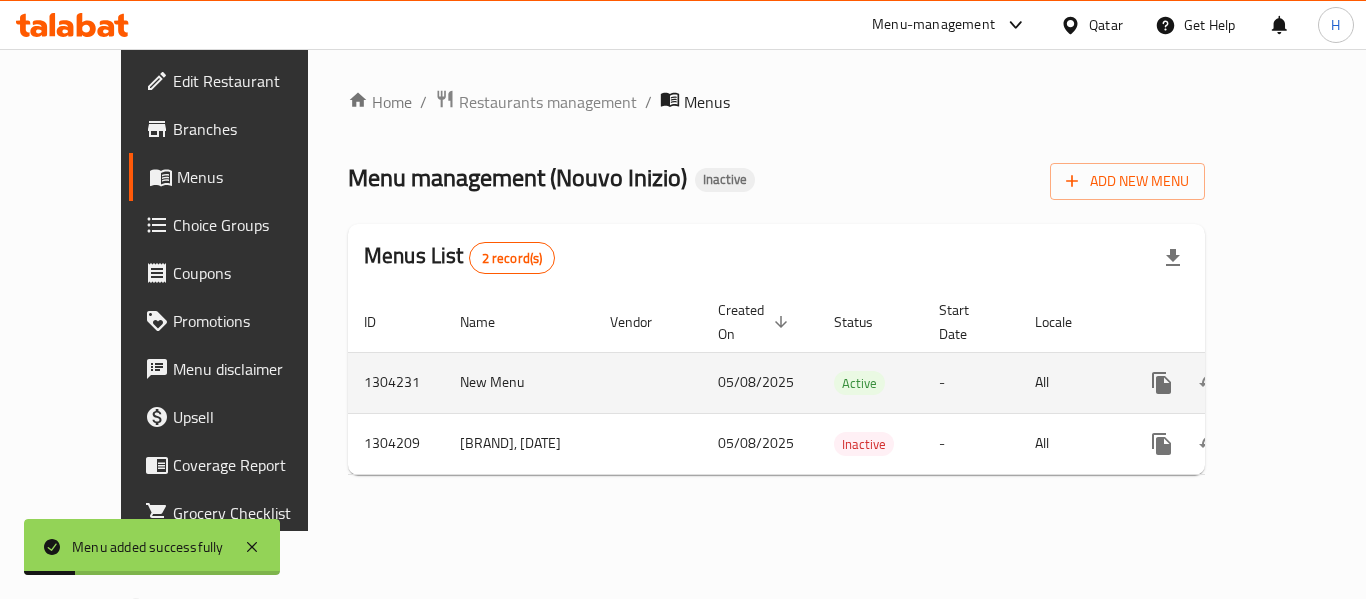 click 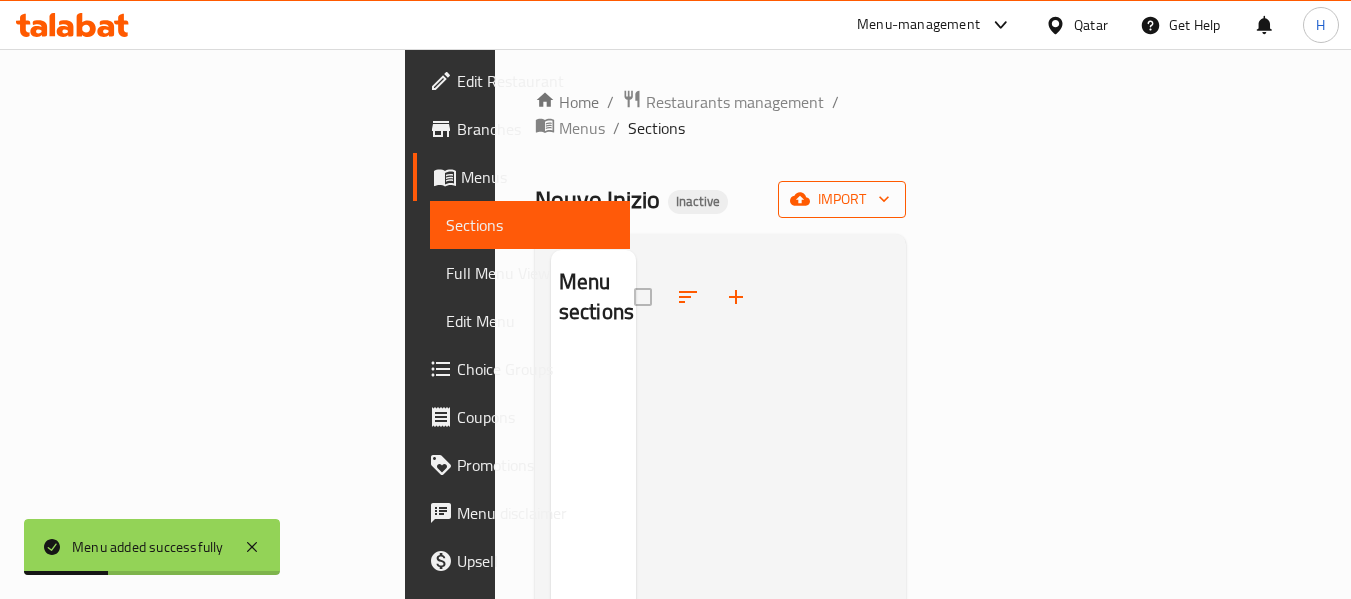 click on "import" at bounding box center [842, 199] 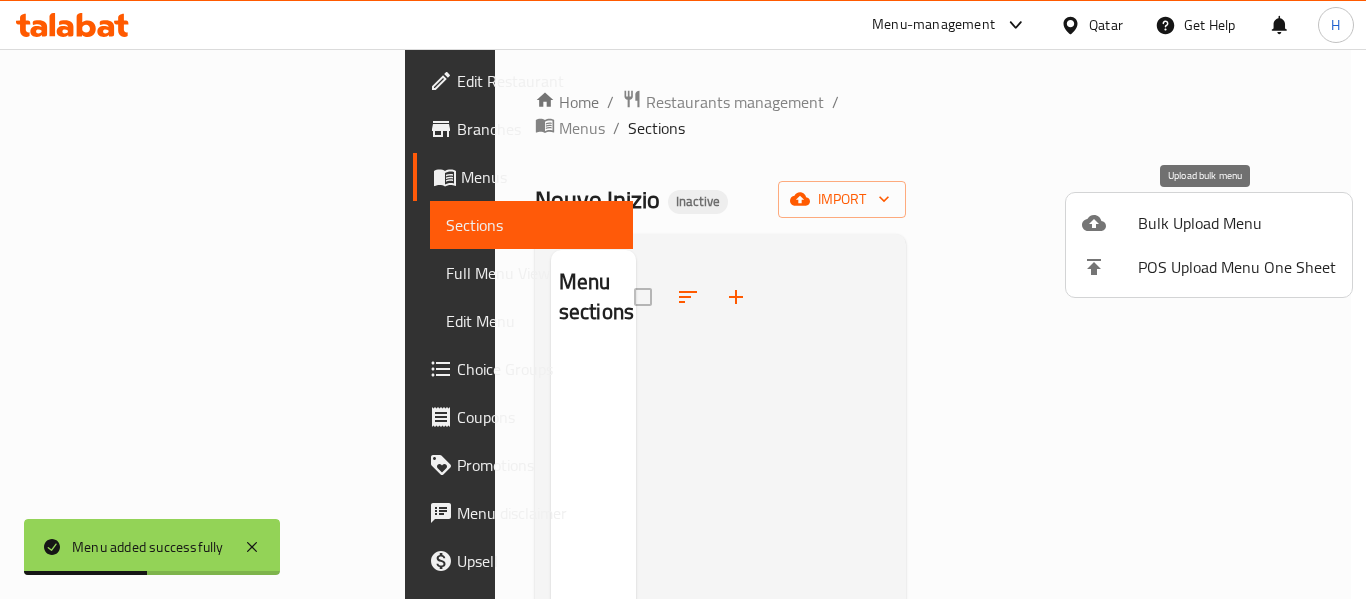click on "Bulk Upload Menu" at bounding box center (1237, 223) 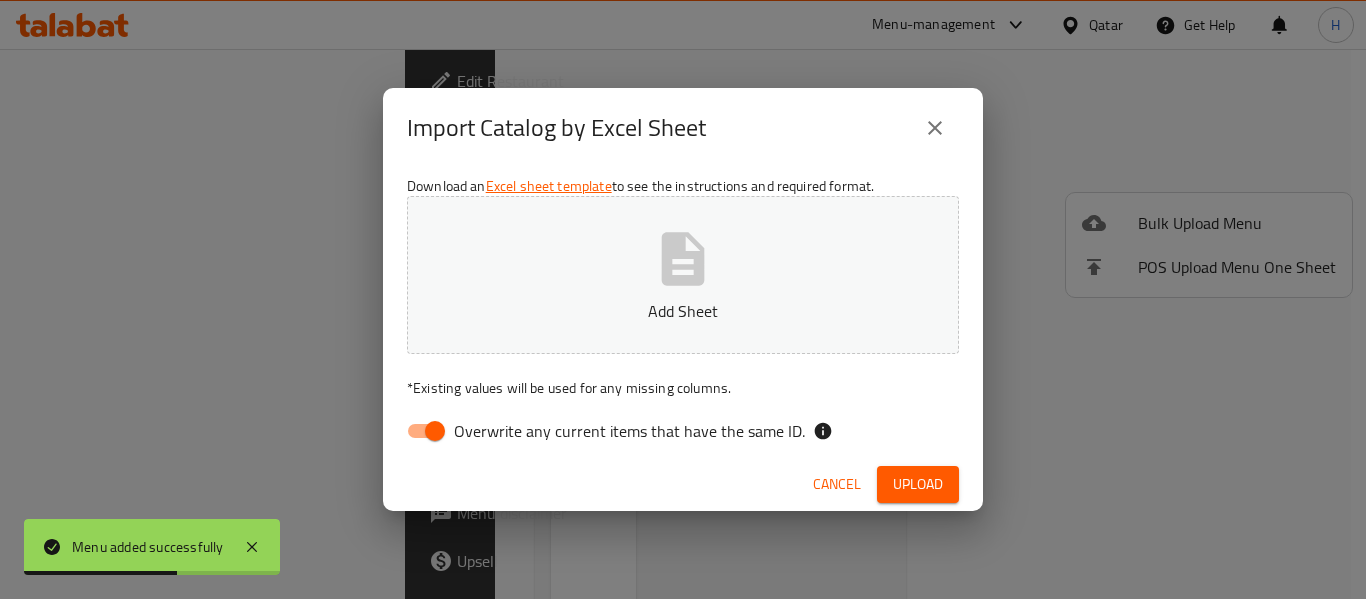 click on "Overwrite any current items that have the same ID." at bounding box center [435, 431] 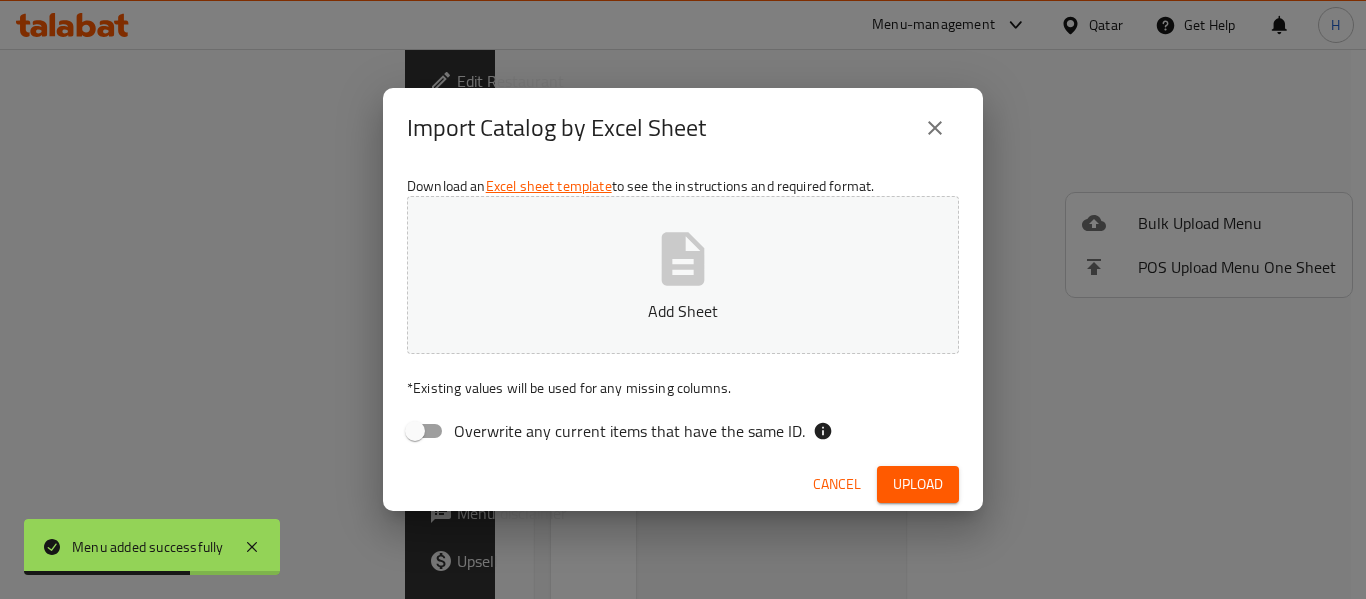 click on "Add Sheet" at bounding box center (683, 311) 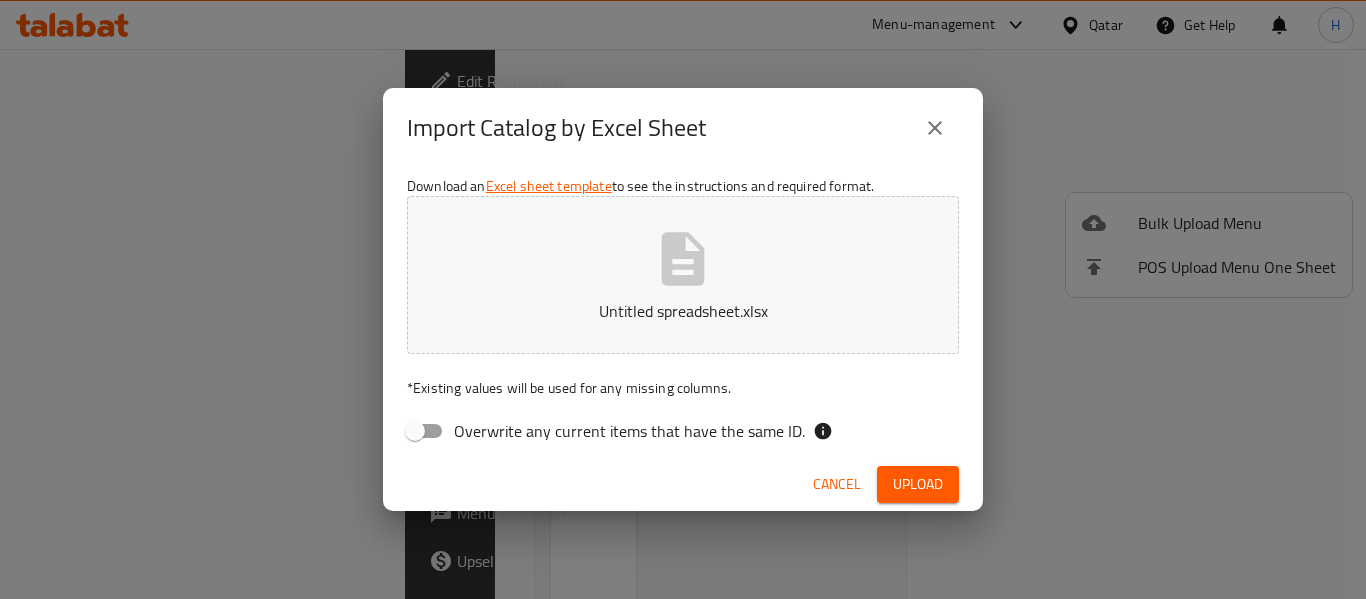 click on "Upload" at bounding box center (918, 484) 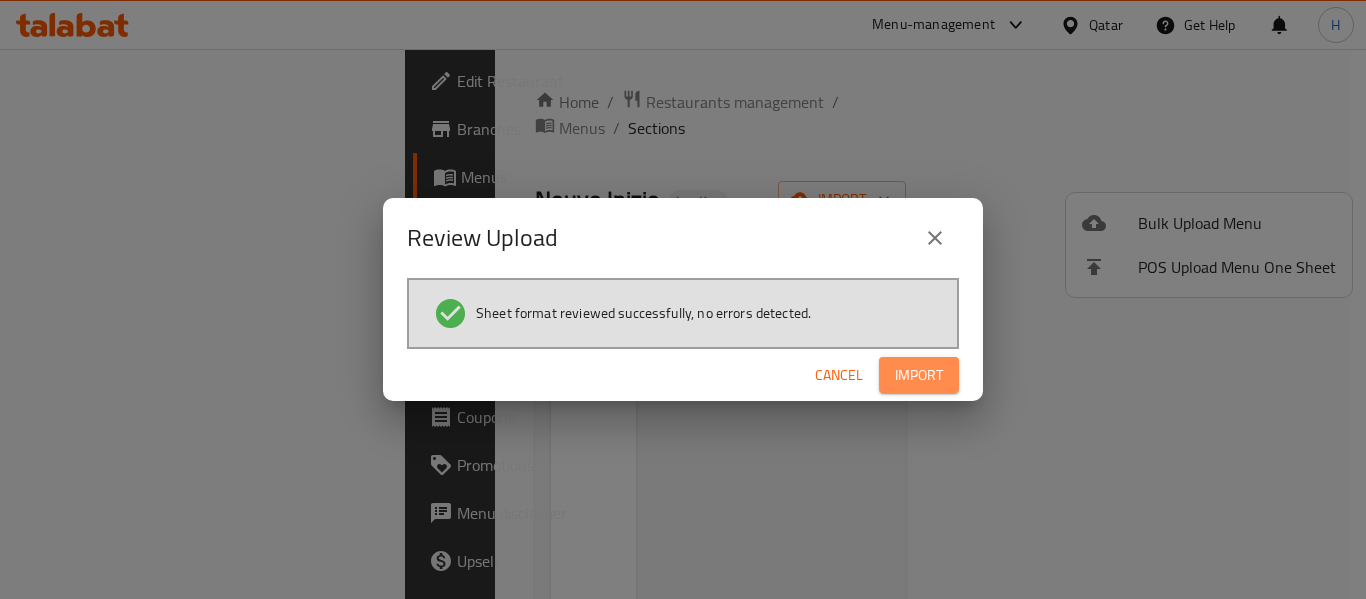 click on "Import" at bounding box center (919, 375) 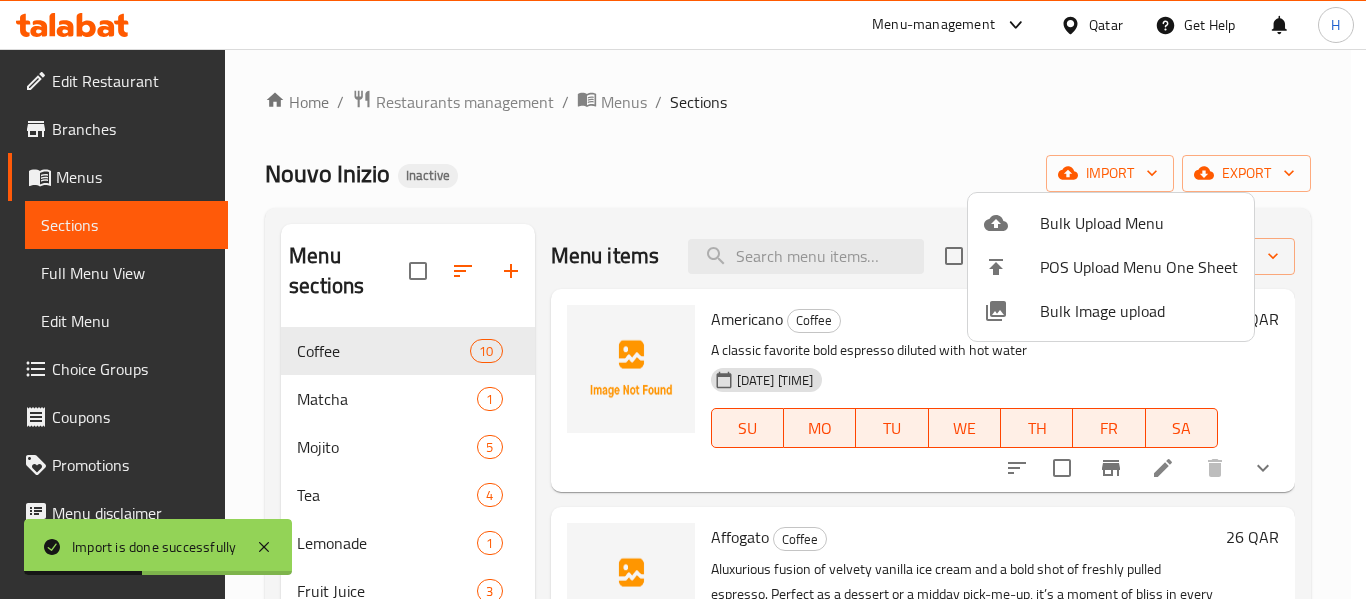 click at bounding box center (683, 299) 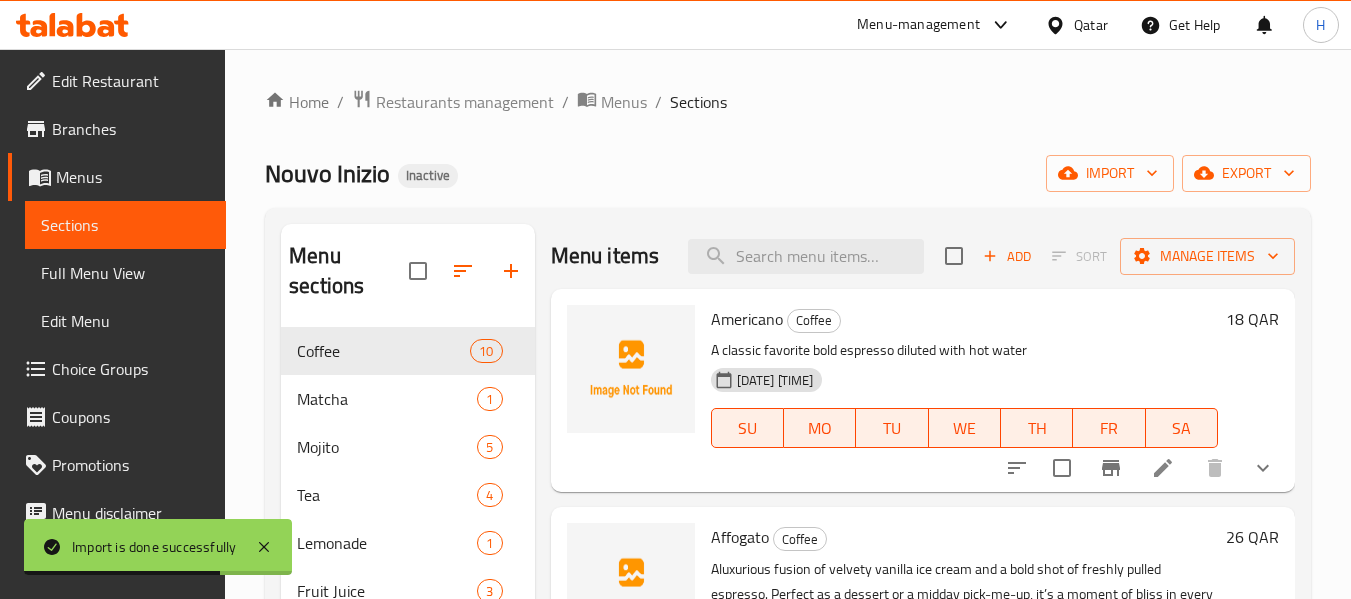 drag, startPoint x: 528, startPoint y: 342, endPoint x: 930, endPoint y: 170, distance: 437.2505 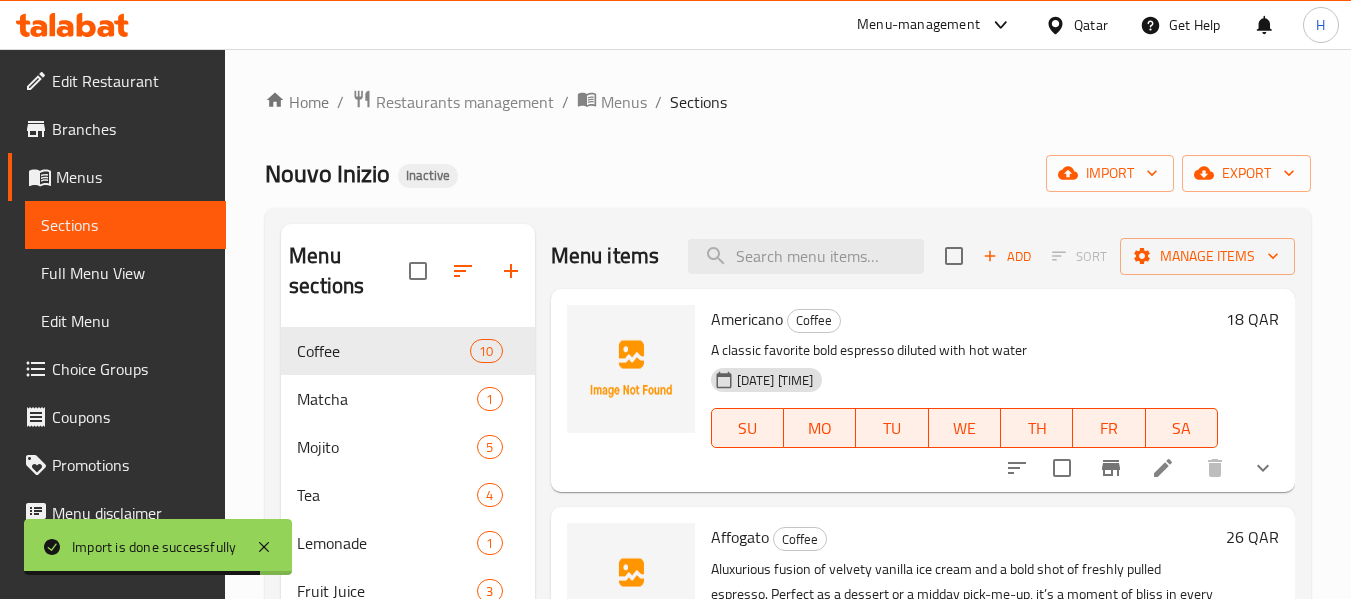 click on "Home / Restaurants management / Menus / Sections Nouvo Inizio Inactive import export Menu sections Coffee 10 Matcha 1 Mojito 5 Tea 4 Lemonade 1 Fruit Juice 3 Menu items Add Sort Manage items Americano   Coffee A classic favorite bold espresso diluted with hot water [DATE] [TIME] SU MO TU WE TH FR SA 18   QAR Affogato   Coffee Aluxurious fusion of velvety vanilla ice cream and a bold shot of freshly pulled espresso. Perfect as a dessert or a midday pick-me-up, it’s a moment of bliss in every spoonful. [DATE] [TIME] SU MO TU WE TH FR SA 26   QAR Cortado   Coffee A balanced espresso served with a touch of creamy milk perfectly proportioned. [DATE] [TIME] SU MO TU WE TH FR SA 20   QAR Macchiato   Coffee A shot of espresso topped with a small amount of milk, offering a perfect balance of boldness of creamy flavor [DATE] [TIME] SU MO TU WE TH FR SA 18   QAR Latte   Coffee A smooth espresso chilled with milk creating a balanced refreshing latte. [DATE] [TIME] SU MO TU WE TH FR SA 21" at bounding box center (788, 464) 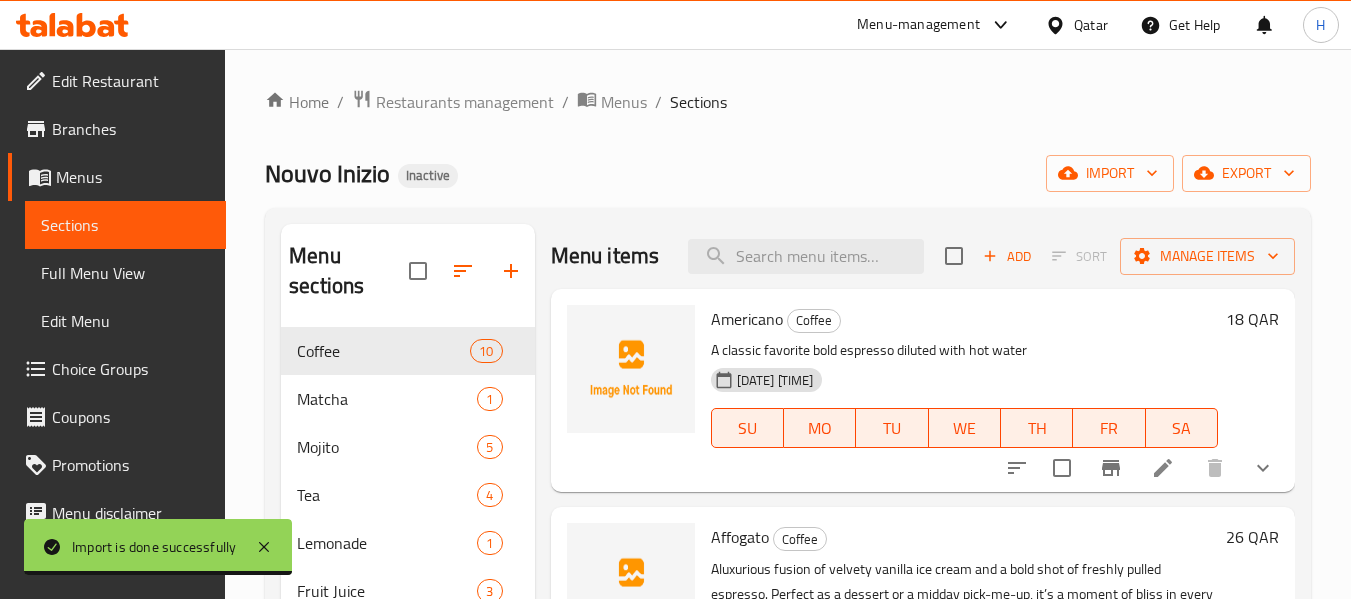 click on "Full Menu View" at bounding box center [125, 273] 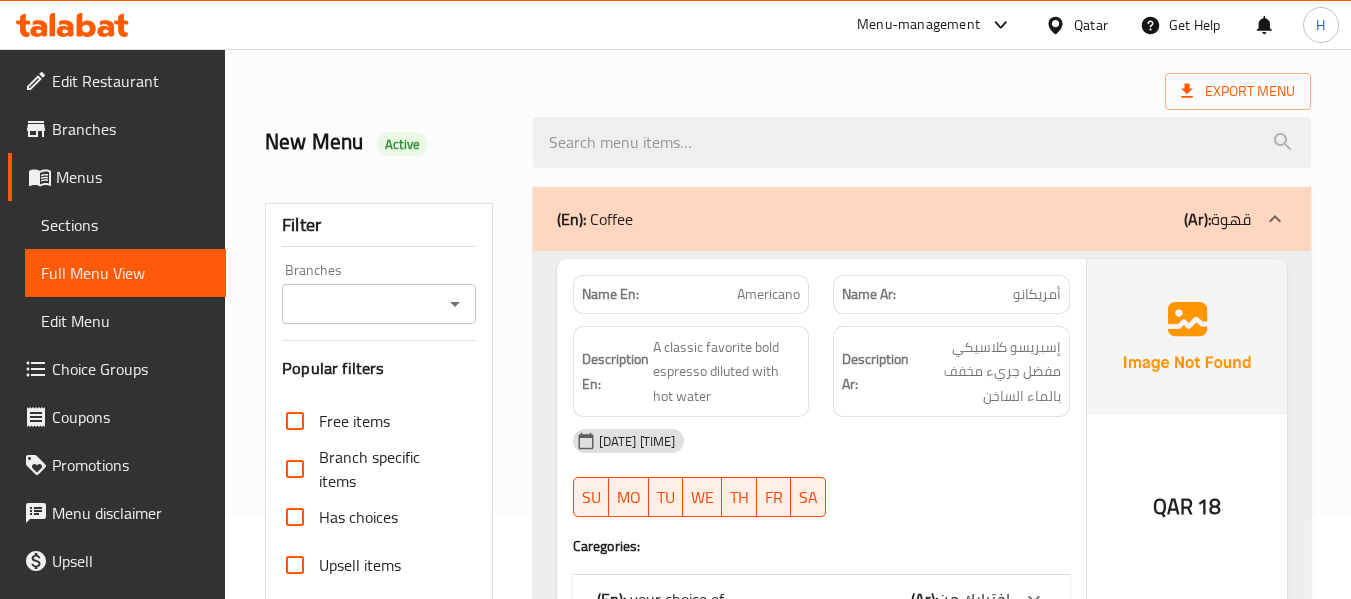 scroll, scrollTop: 83, scrollLeft: 0, axis: vertical 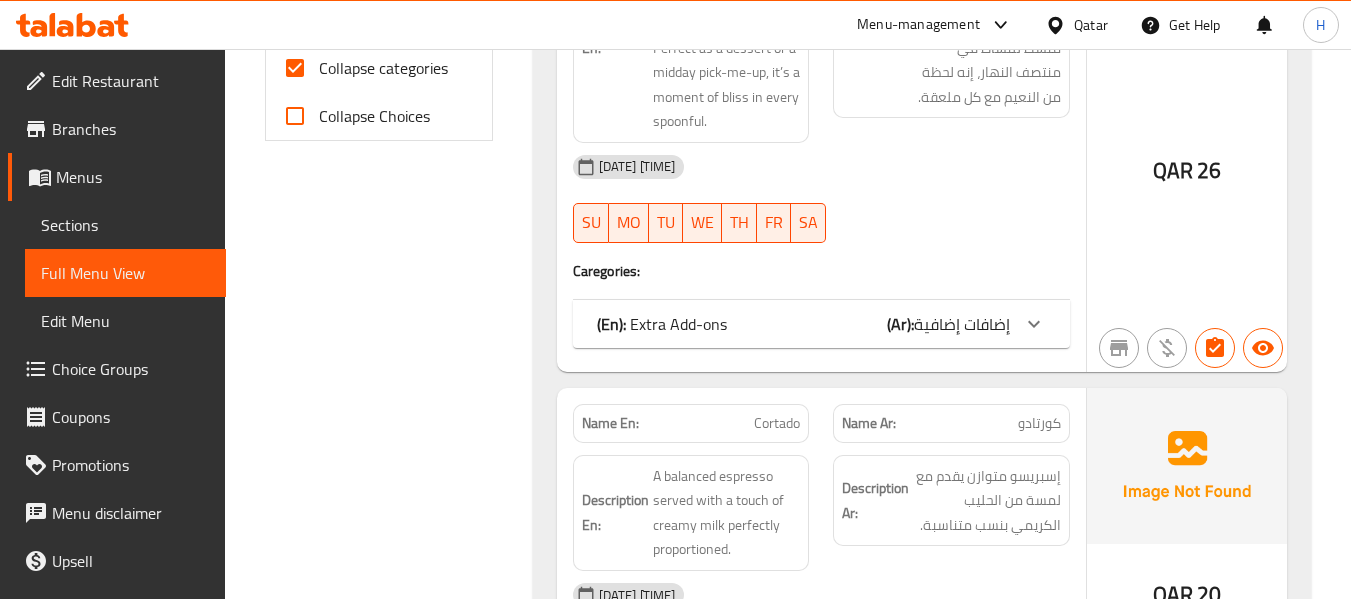 click on "إضافات إضافية" at bounding box center (974, -202) 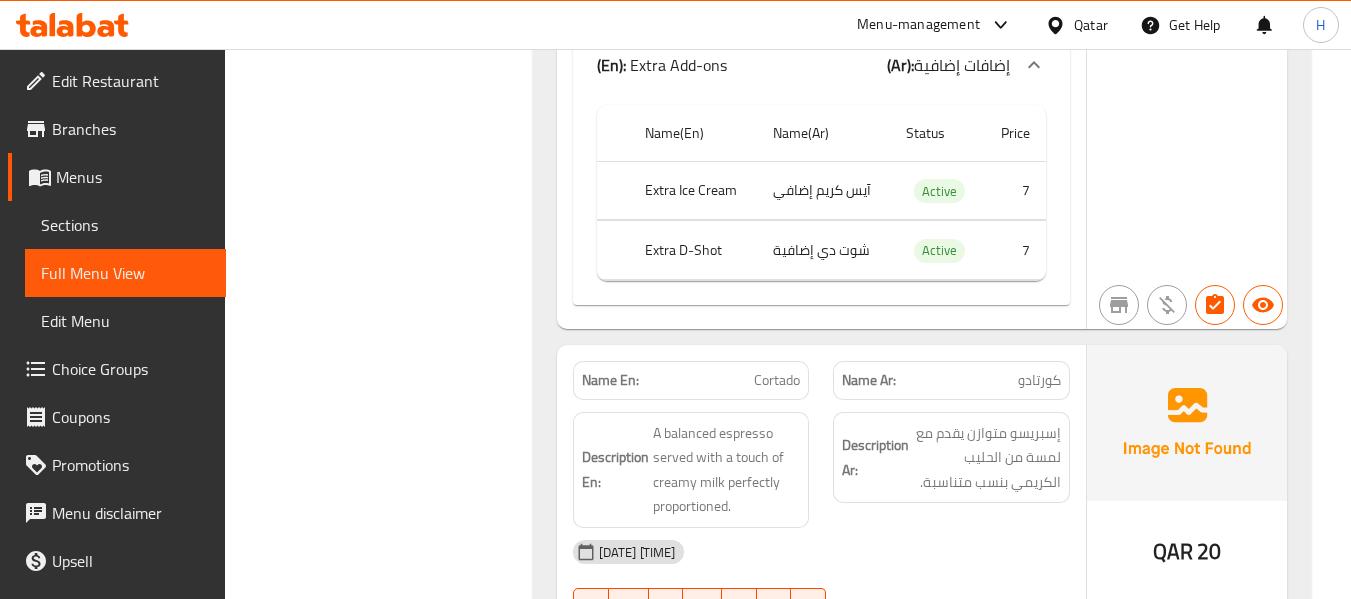 scroll, scrollTop: 883, scrollLeft: 0, axis: vertical 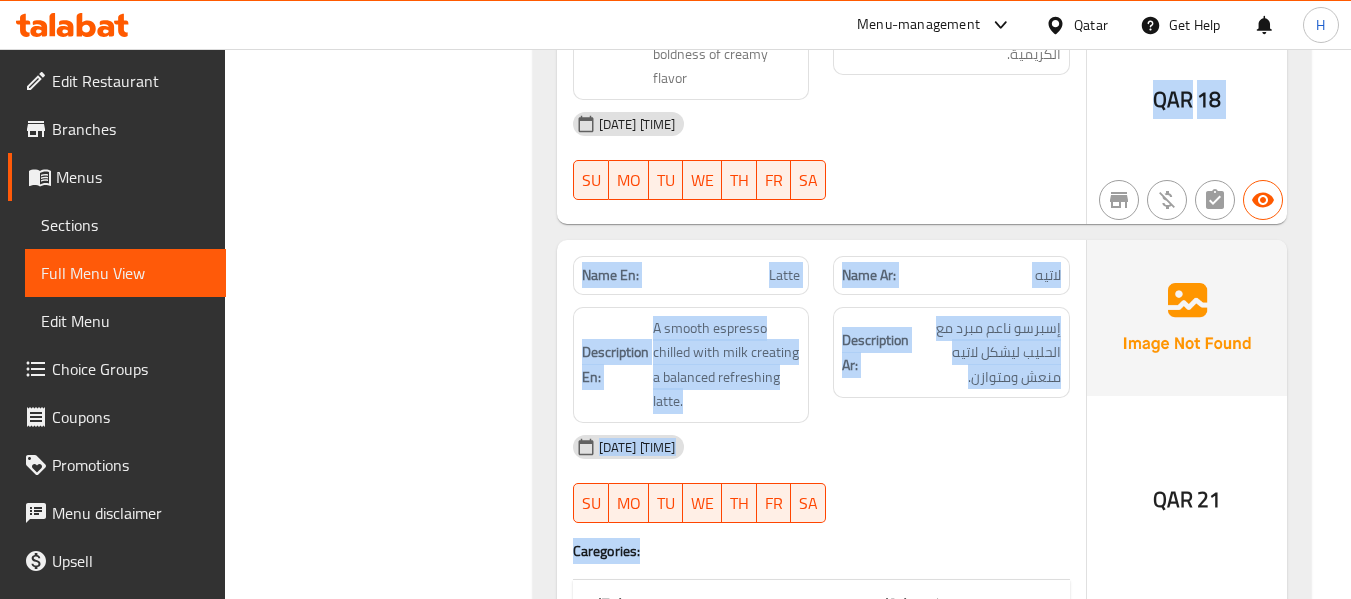 drag, startPoint x: 825, startPoint y: 349, endPoint x: 1037, endPoint y: 646, distance: 364.90137 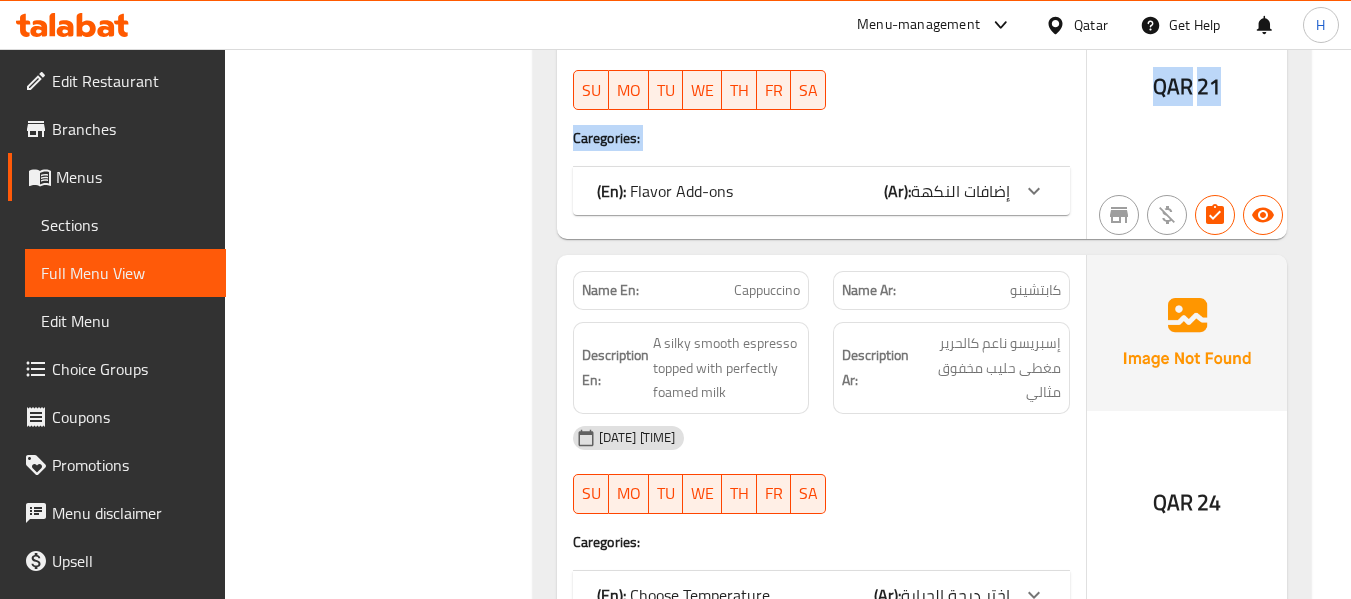 scroll, scrollTop: 1829, scrollLeft: 0, axis: vertical 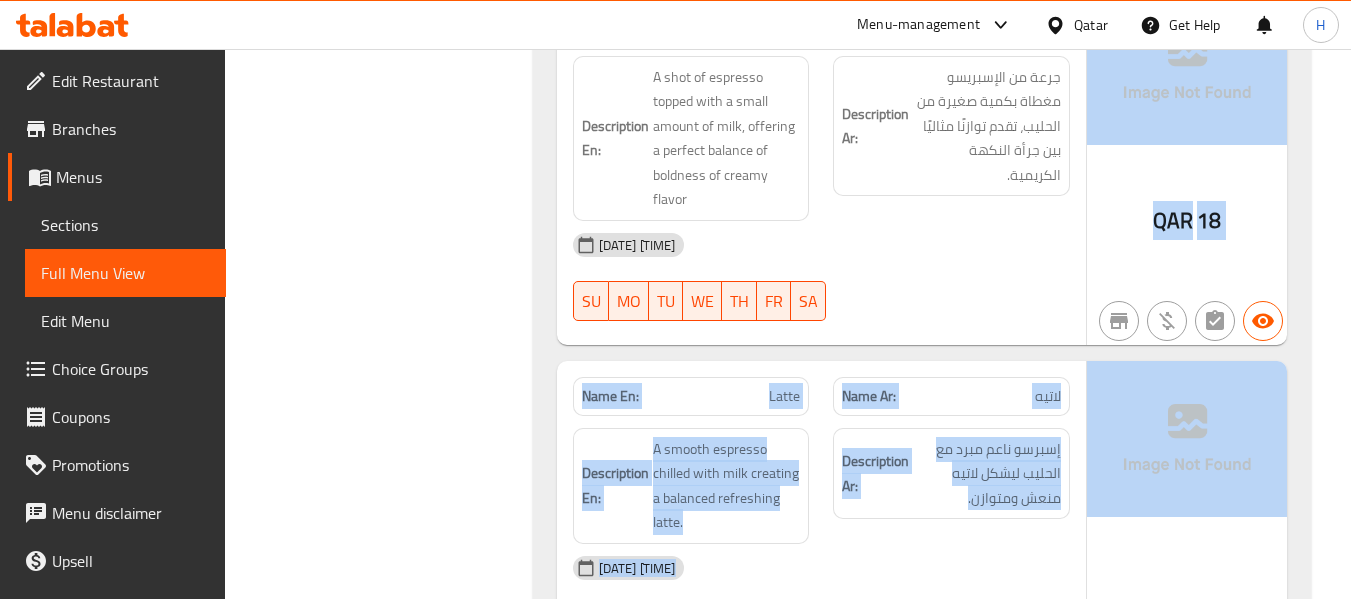 click on "Description Ar: إسبرسو ناعم مبرد مع الحليب ليشكل لاتيه منعش ومتوازن." at bounding box center (951, 486) 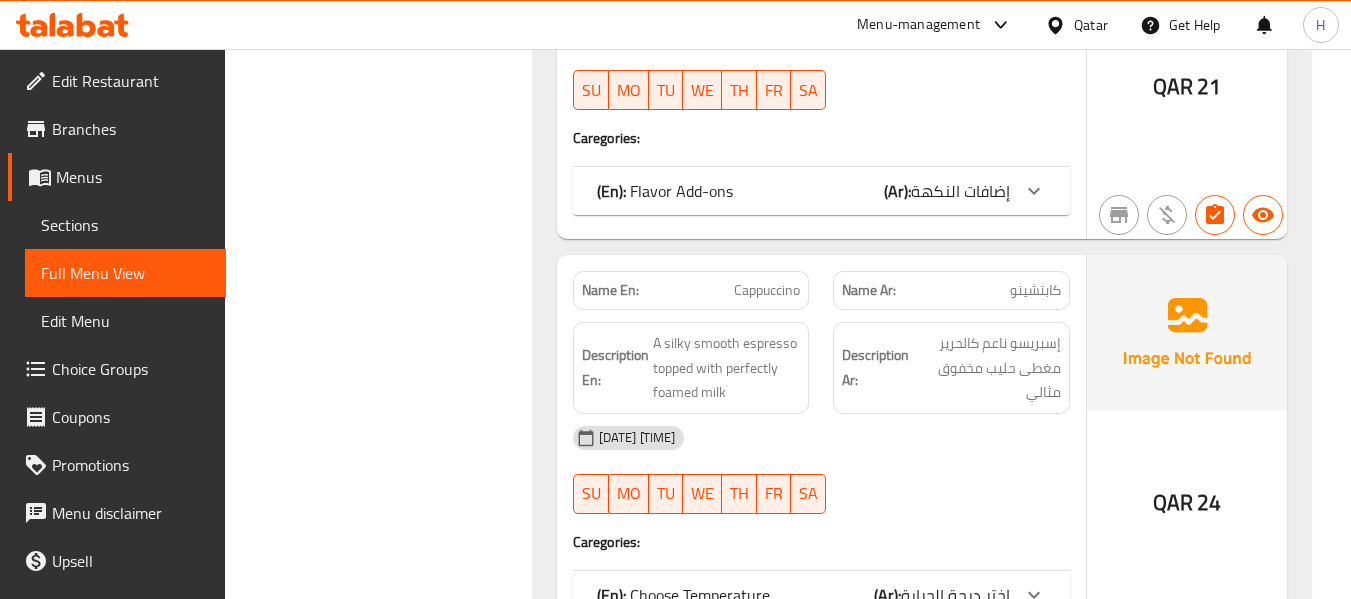 scroll, scrollTop: 2096, scrollLeft: 0, axis: vertical 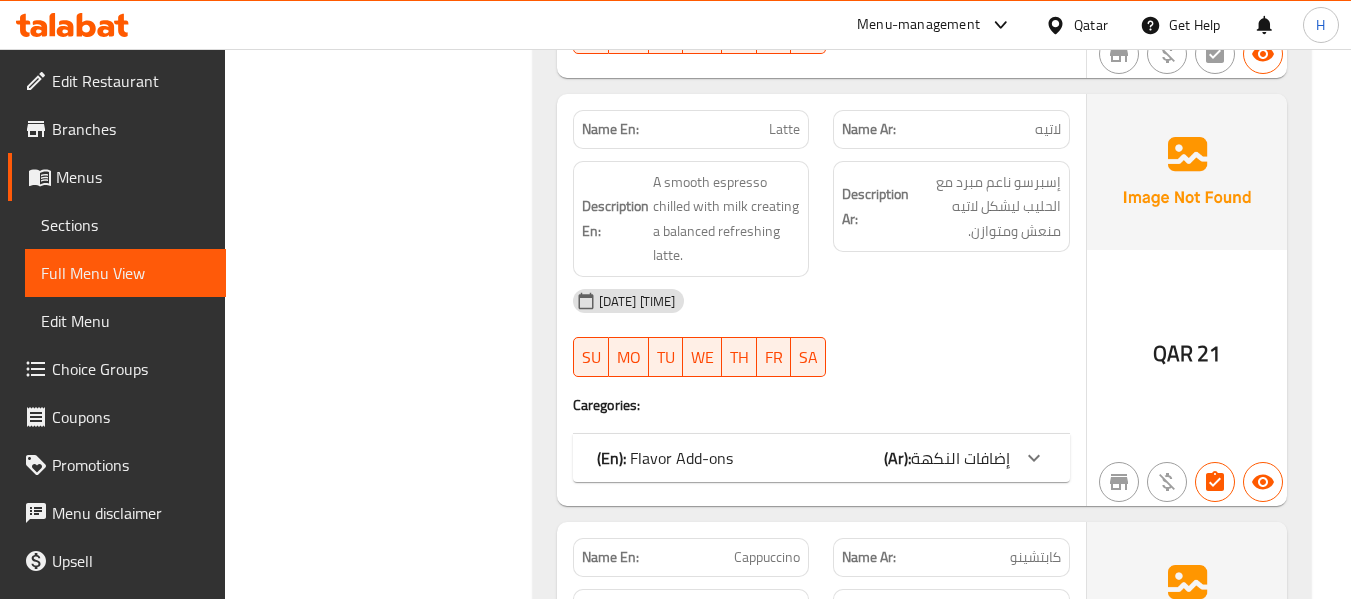 click on "(En):   Flavor Add-ons (Ar): إضافات النكهة" at bounding box center [821, -1415] 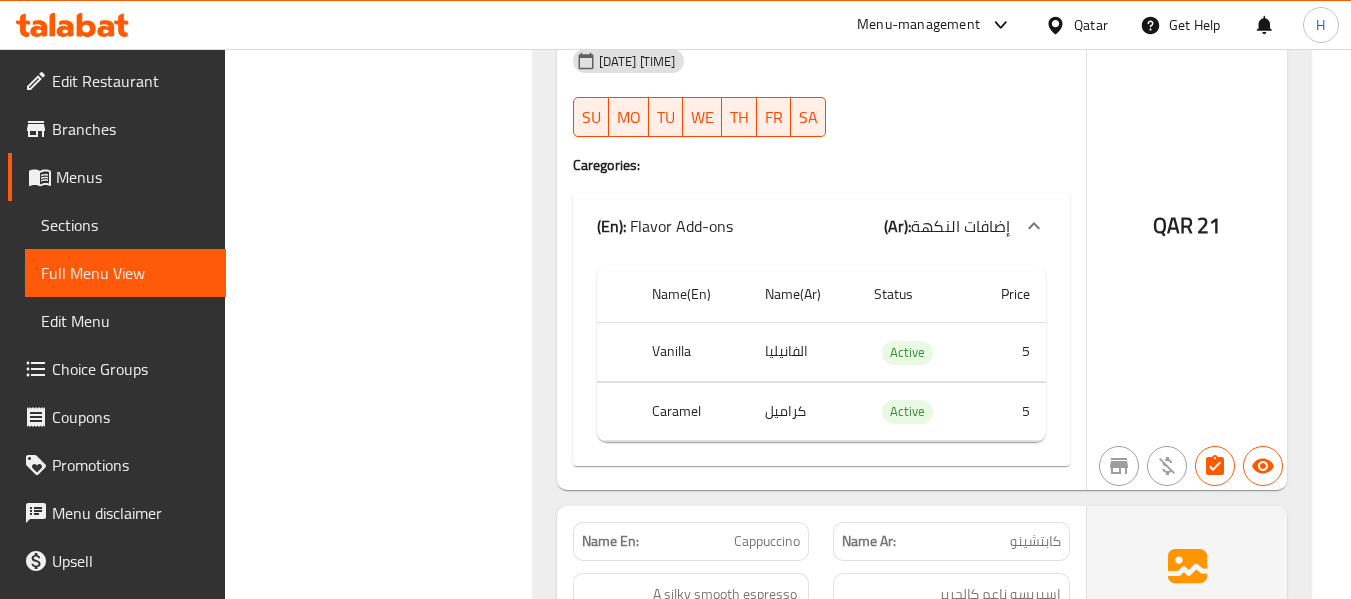 scroll, scrollTop: 2363, scrollLeft: 0, axis: vertical 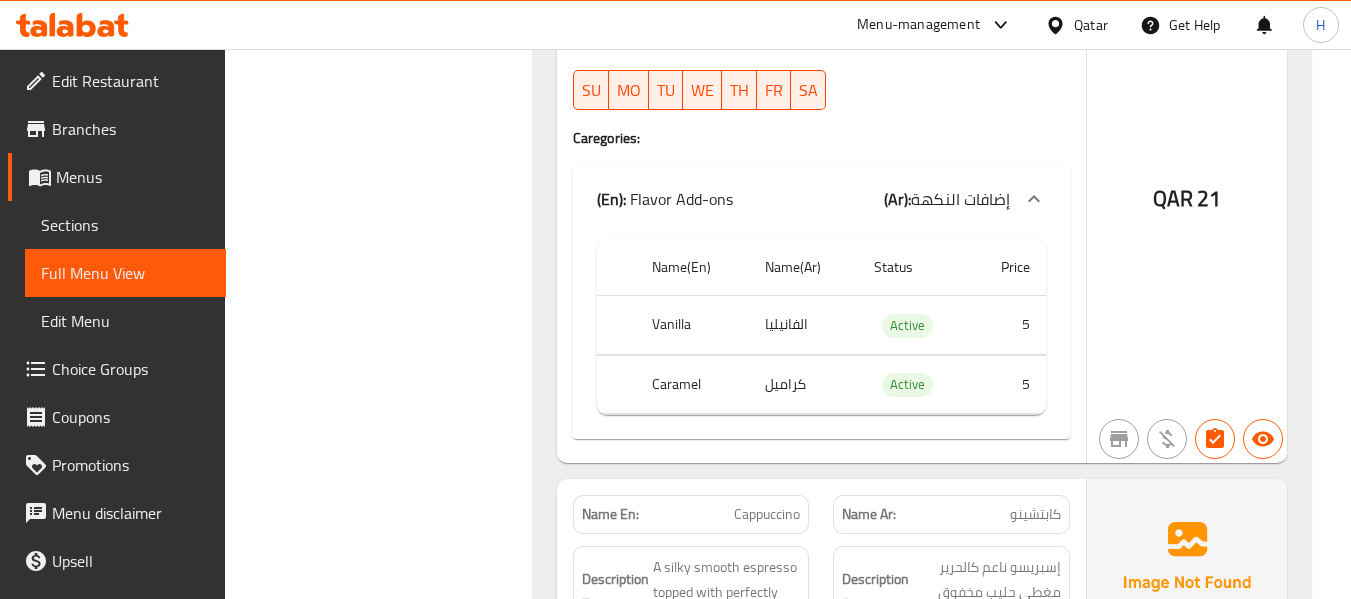 drag, startPoint x: 590, startPoint y: 372, endPoint x: 437, endPoint y: 314, distance: 163.62457 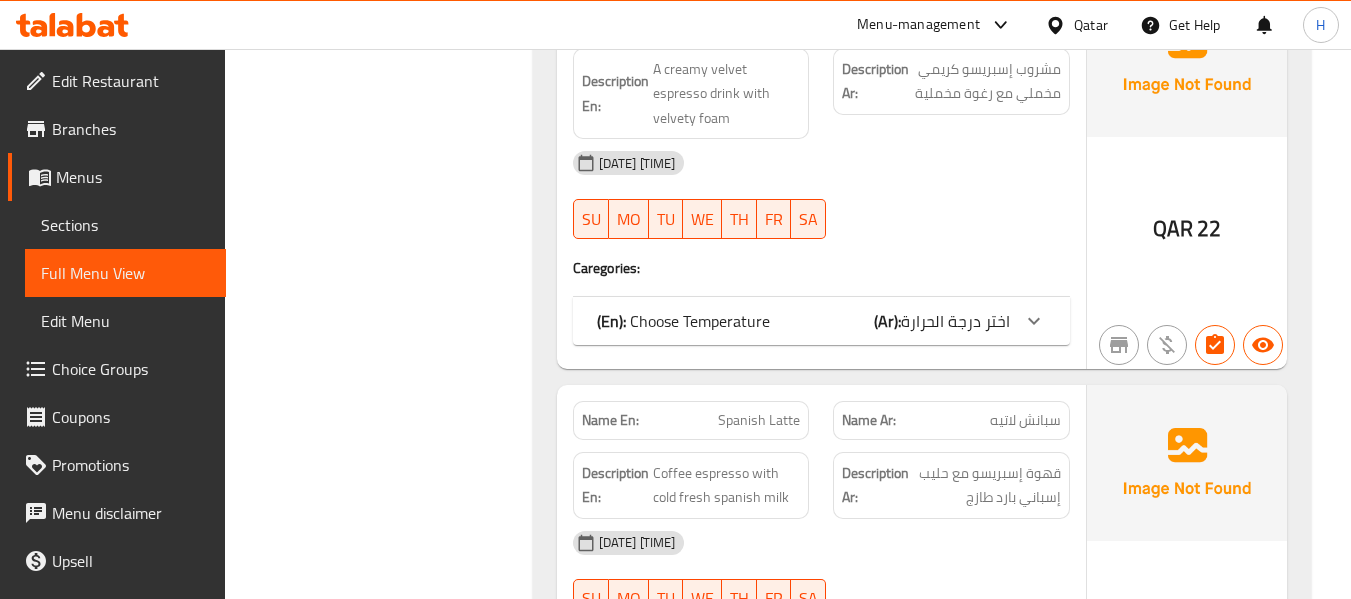 scroll, scrollTop: 3429, scrollLeft: 0, axis: vertical 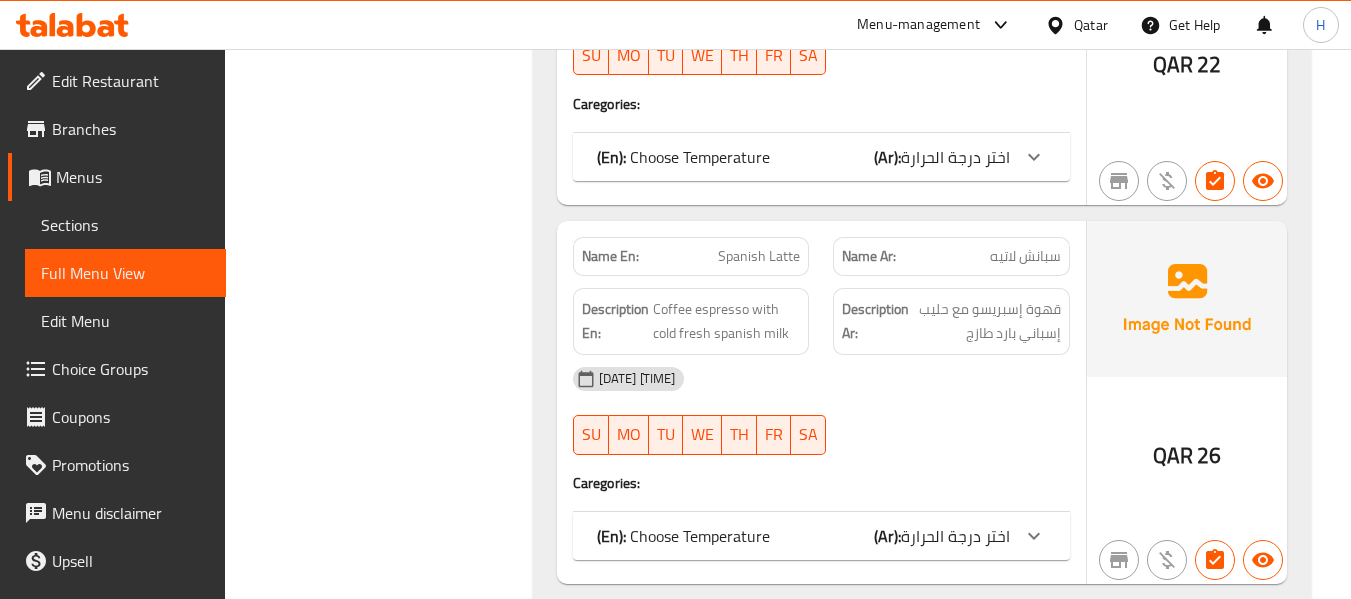 click on "اختر درجة الحرارة" at bounding box center (974, -2748) 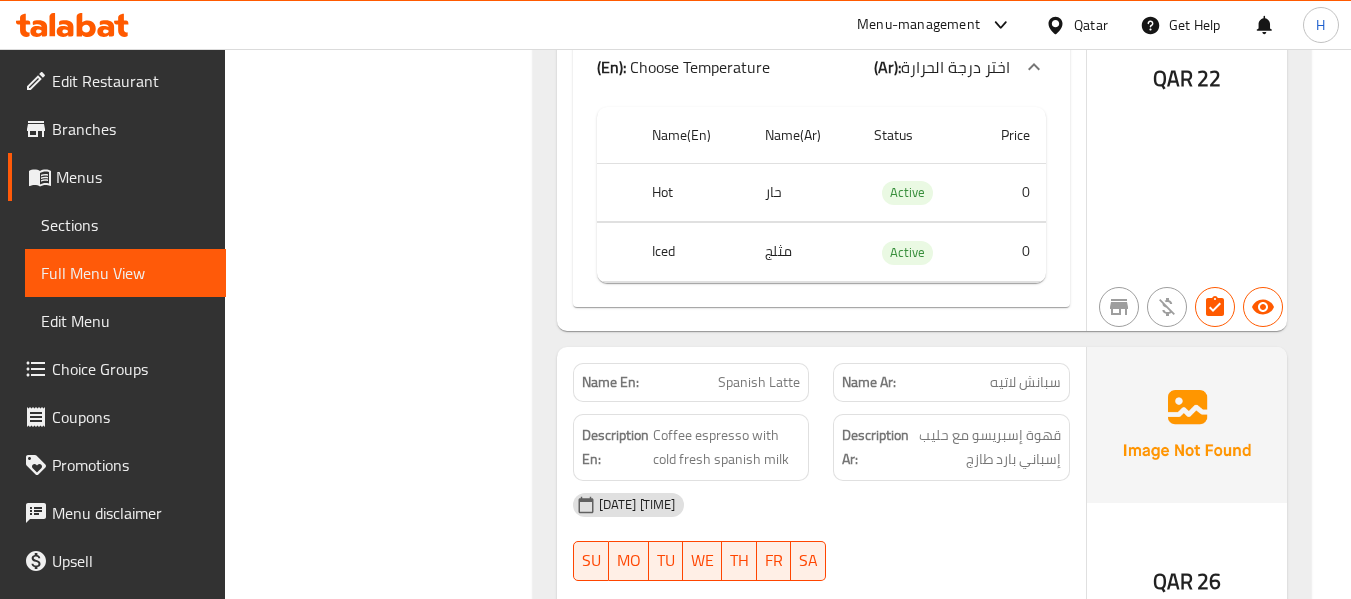 scroll, scrollTop: 3696, scrollLeft: 0, axis: vertical 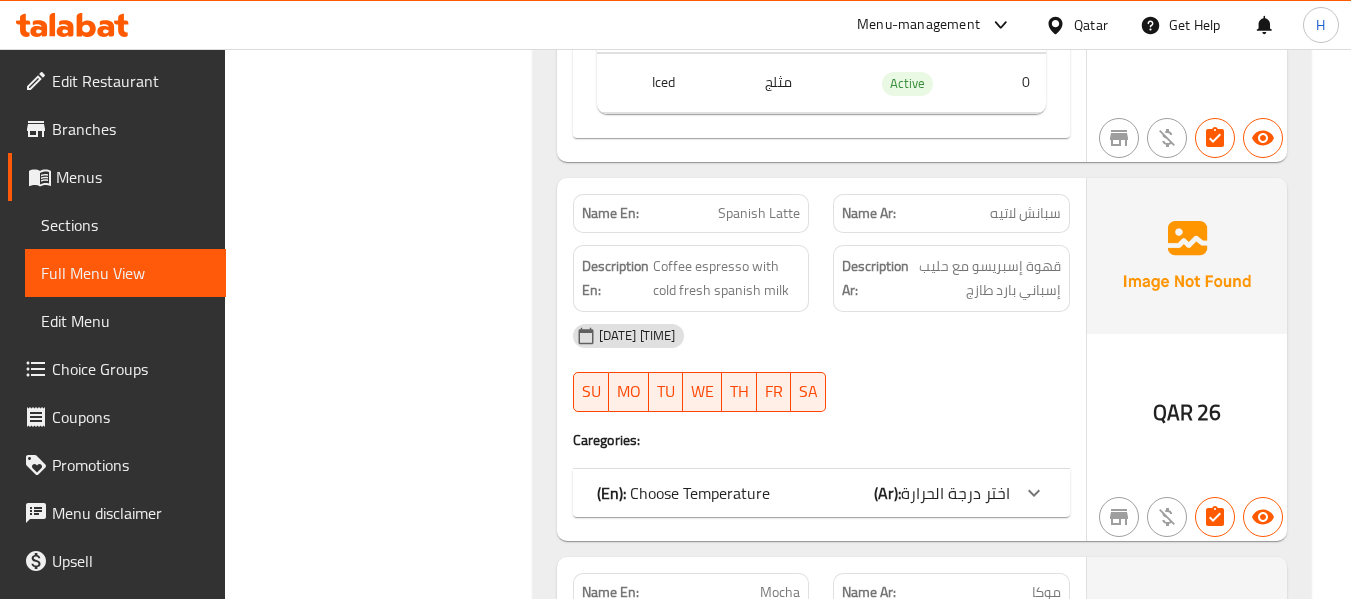 click on "اختر درجة الحرارة" at bounding box center [974, -3015] 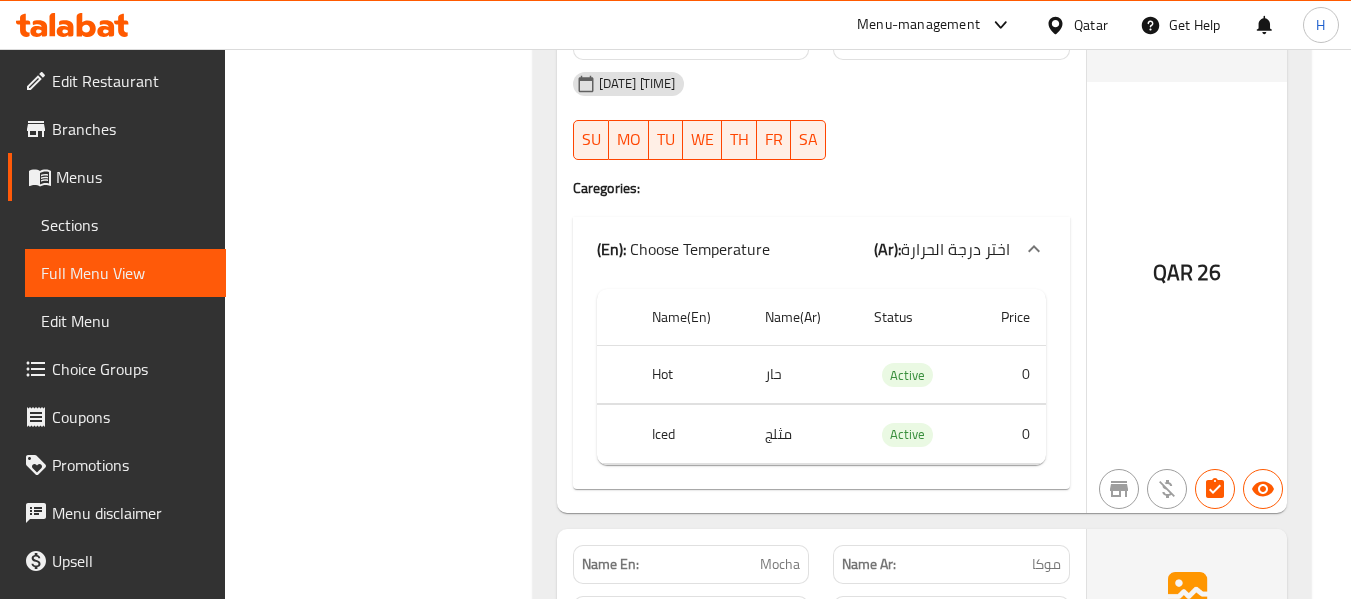 scroll, scrollTop: 3987, scrollLeft: 0, axis: vertical 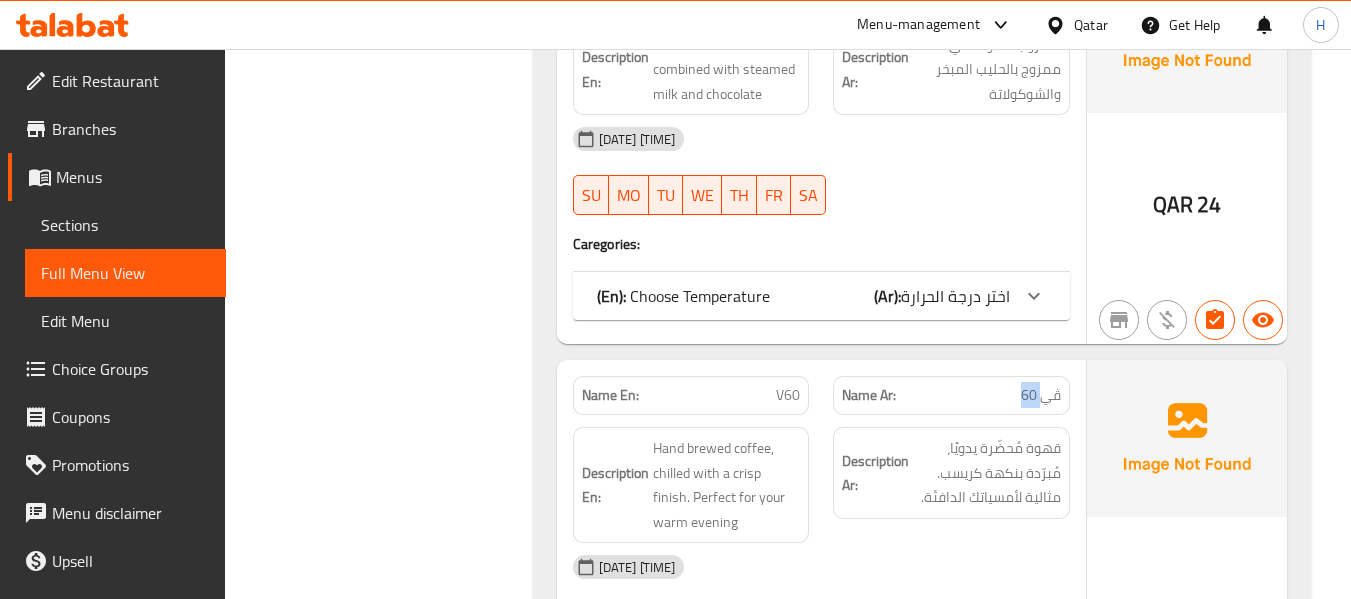 drag, startPoint x: 1041, startPoint y: 405, endPoint x: 1025, endPoint y: 381, distance: 28.84441 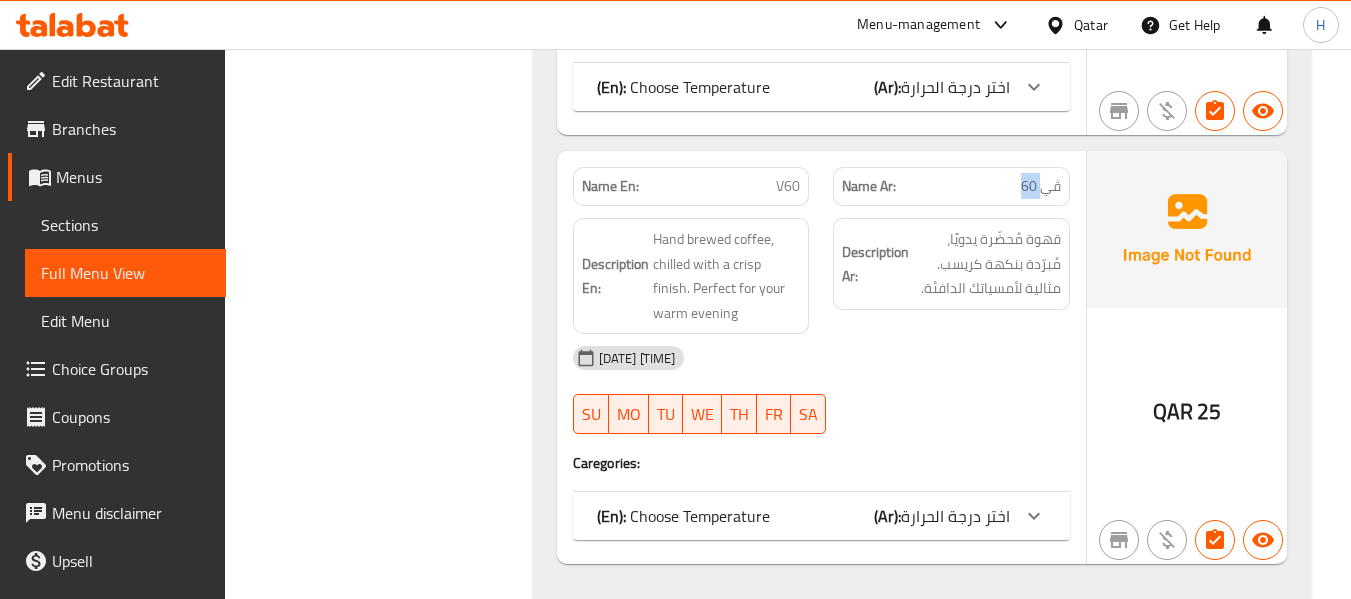 scroll, scrollTop: 4787, scrollLeft: 0, axis: vertical 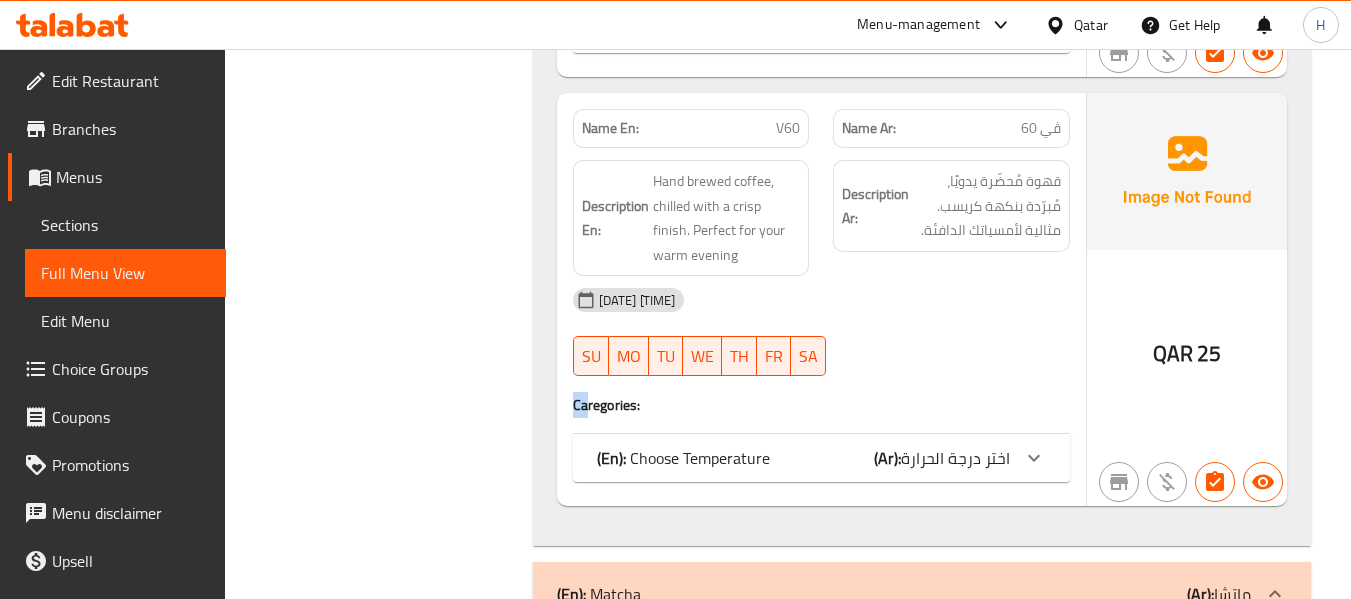 drag, startPoint x: 639, startPoint y: 387, endPoint x: 666, endPoint y: 385, distance: 27.073973 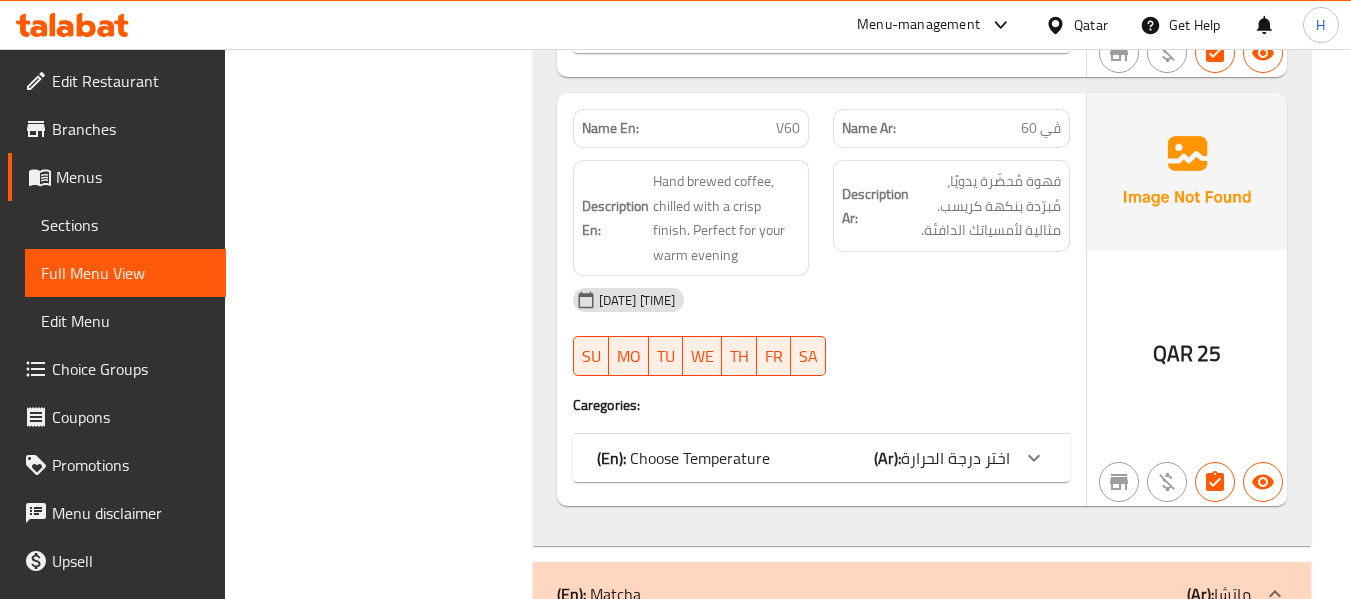 drag, startPoint x: 941, startPoint y: 299, endPoint x: 930, endPoint y: 312, distance: 17.029387 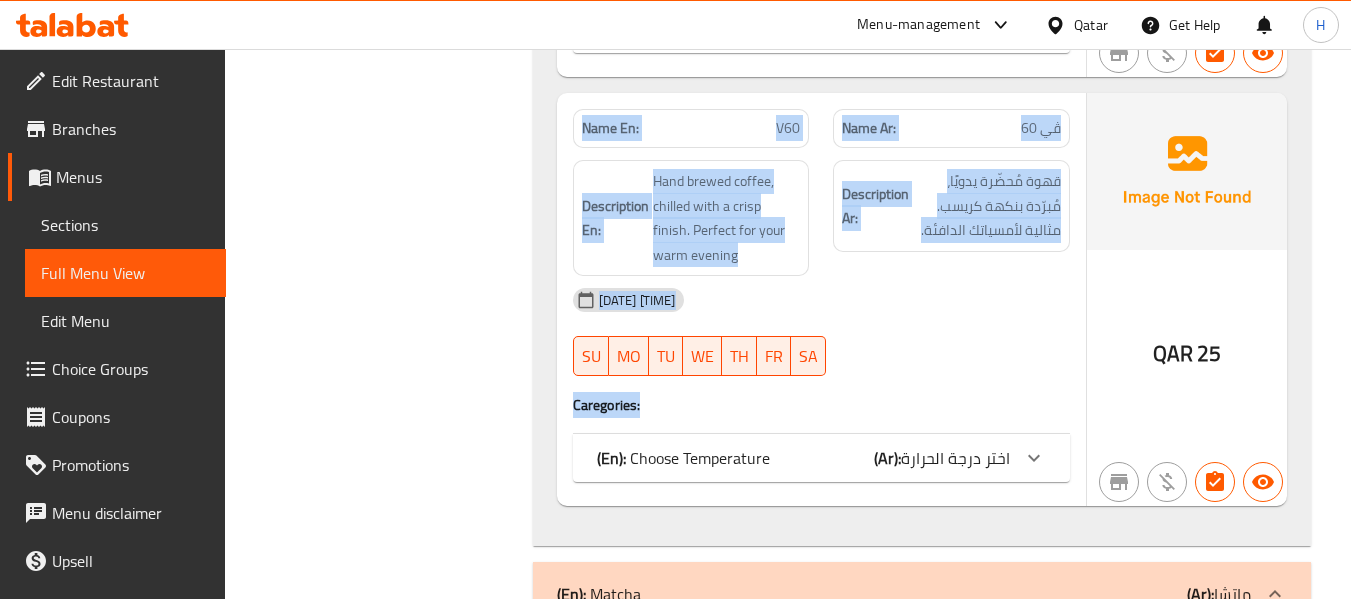 drag, startPoint x: 1051, startPoint y: 413, endPoint x: 759, endPoint y: 420, distance: 292.0839 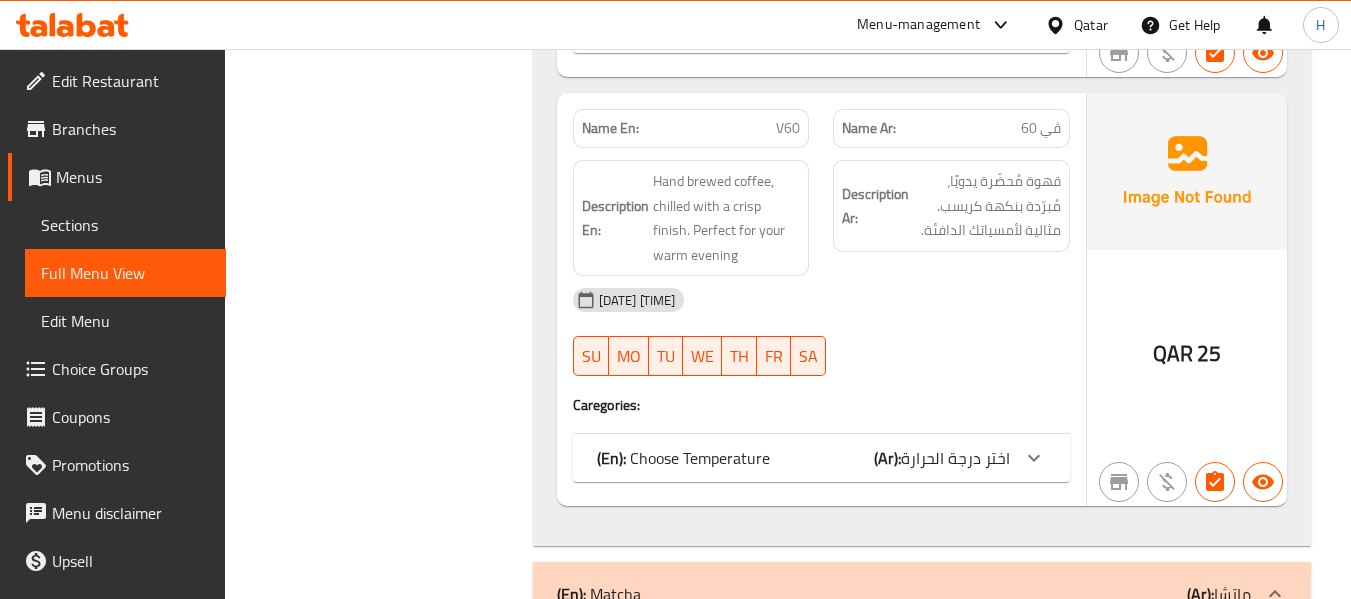 click on "(En):   Choose Temperature (Ar): اختر درجة الحرارة" at bounding box center (821, -4106) 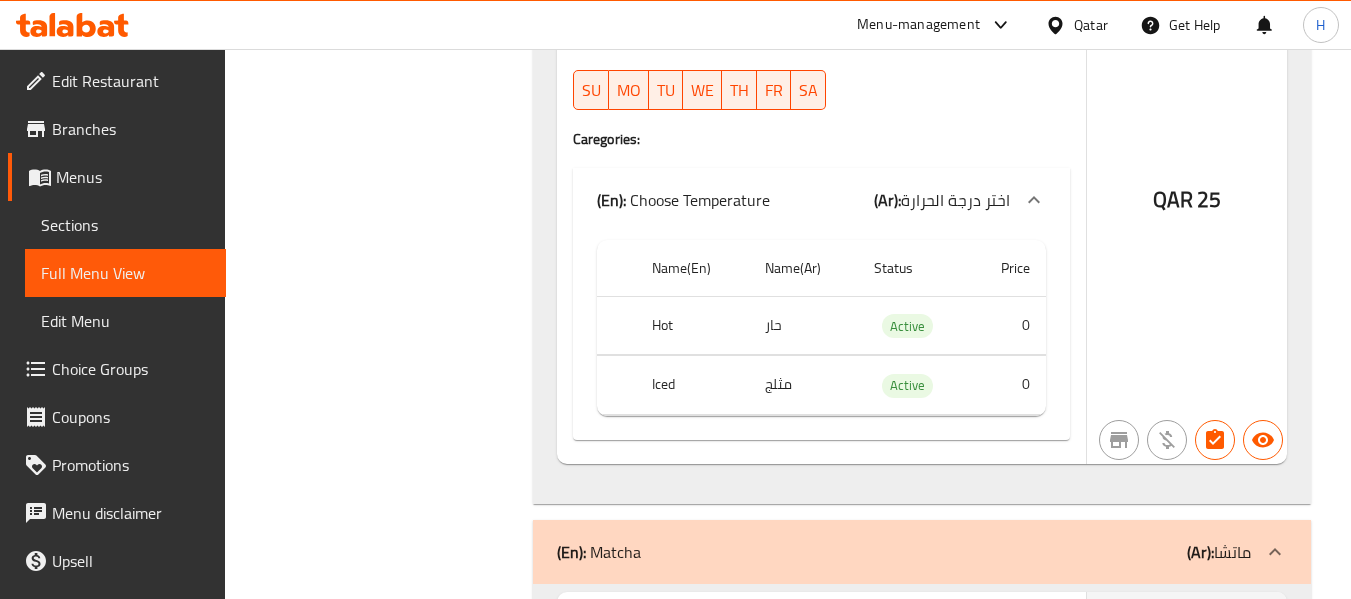 click on "حار" at bounding box center [823, -3713] 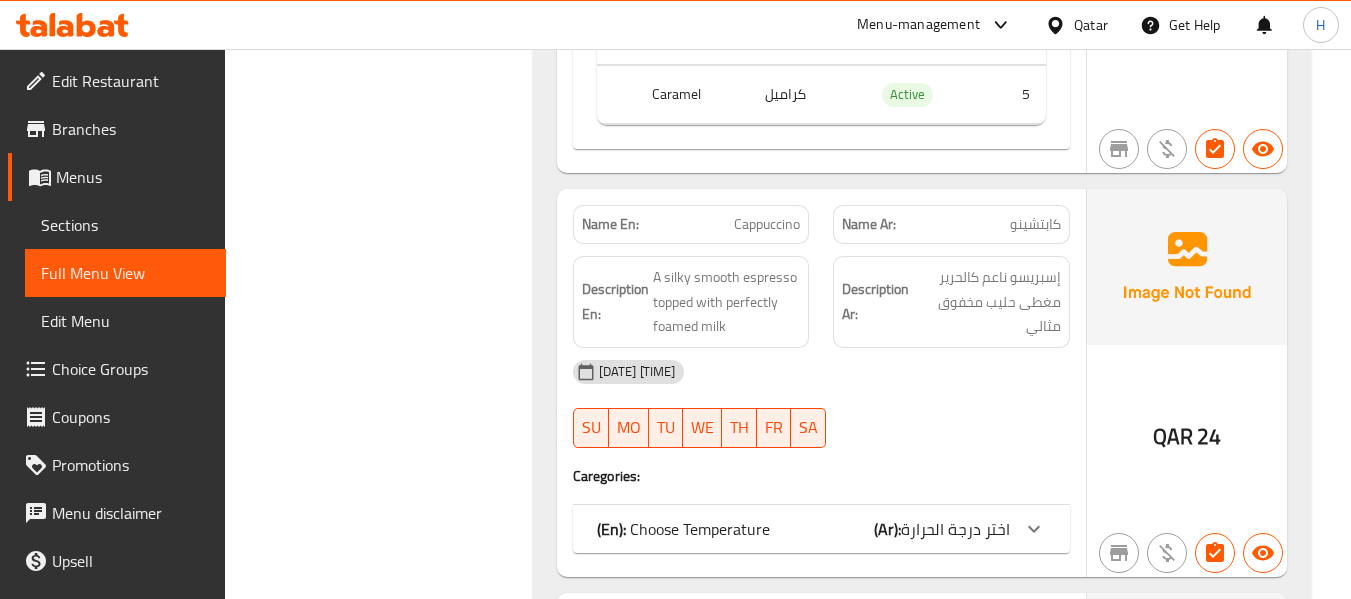 scroll, scrollTop: 2920, scrollLeft: 0, axis: vertical 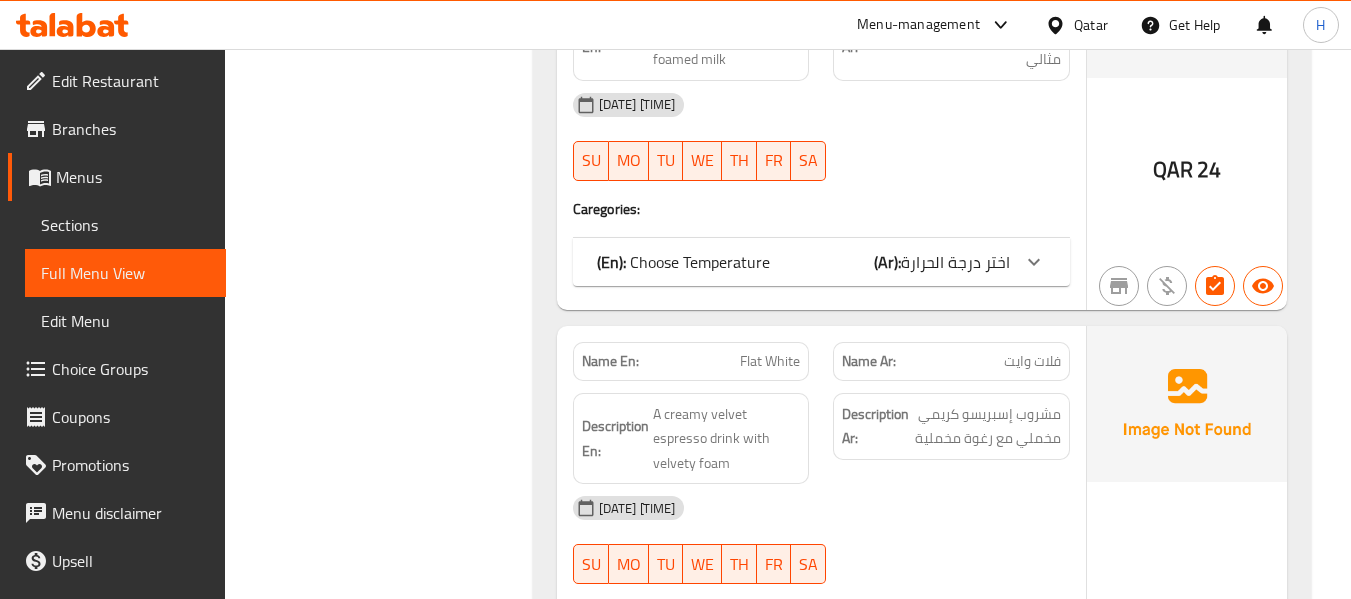 click on "(En):   Choose Temperature (Ar): اختر درجة الحرارة" at bounding box center (821, -2239) 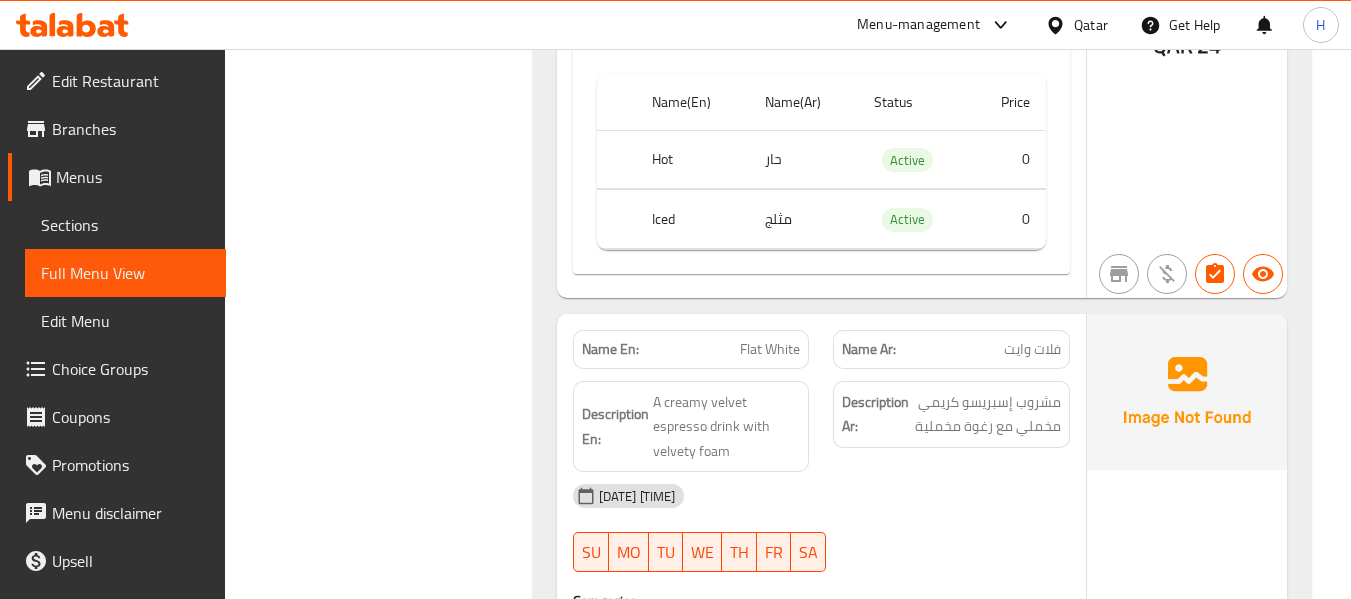 scroll, scrollTop: 3453, scrollLeft: 0, axis: vertical 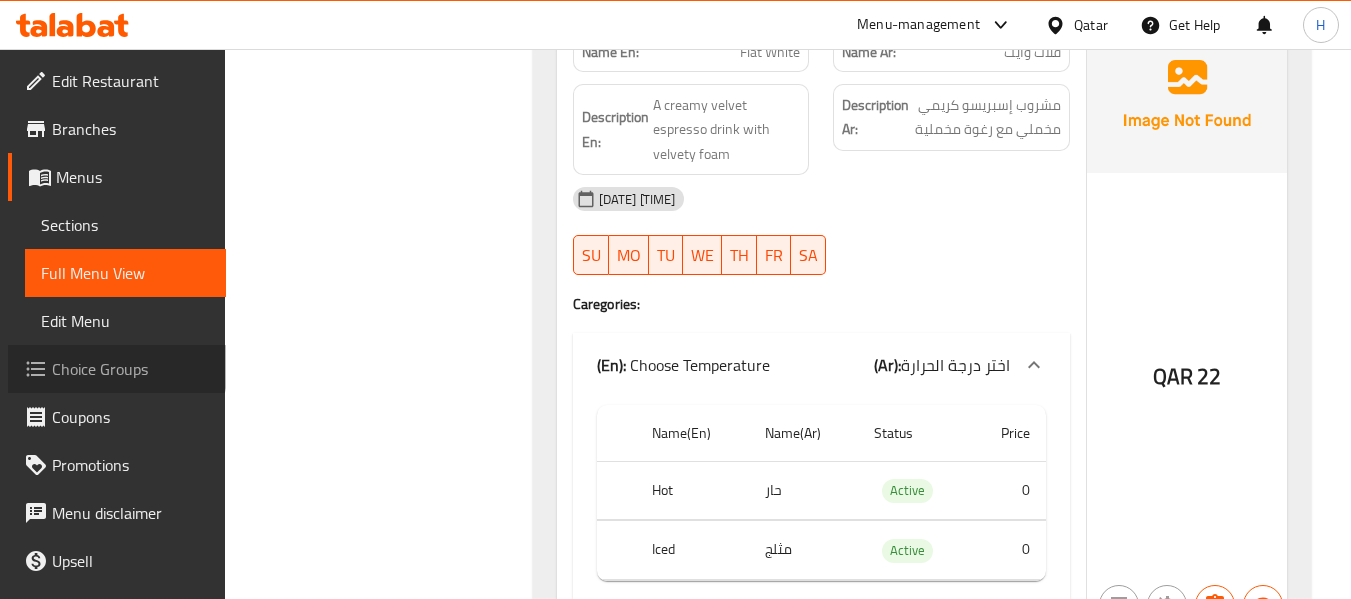 click on "Choice Groups" at bounding box center [131, 369] 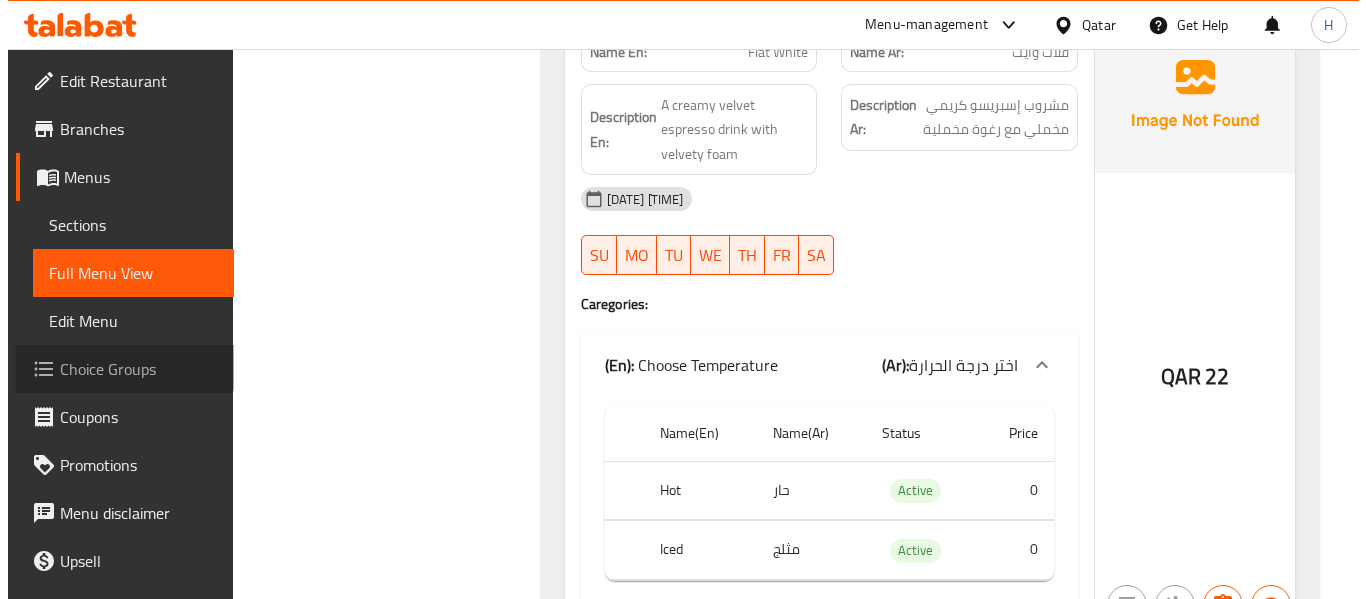 scroll, scrollTop: 0, scrollLeft: 0, axis: both 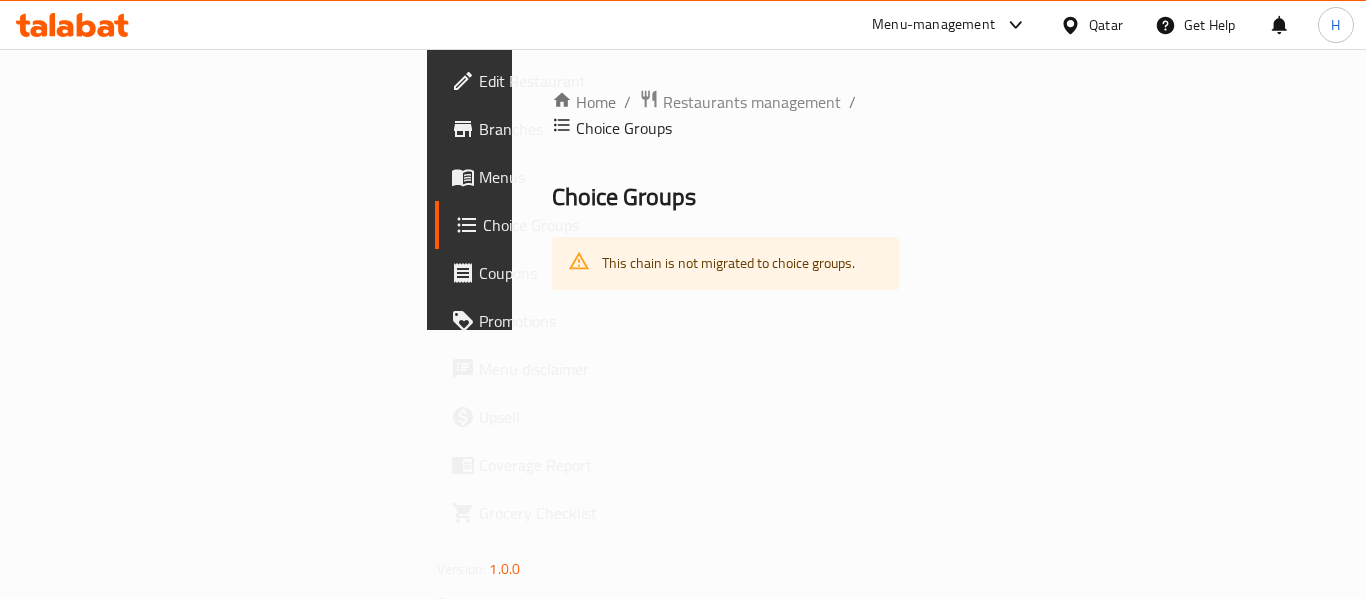 click on "Menus" at bounding box center [559, 177] 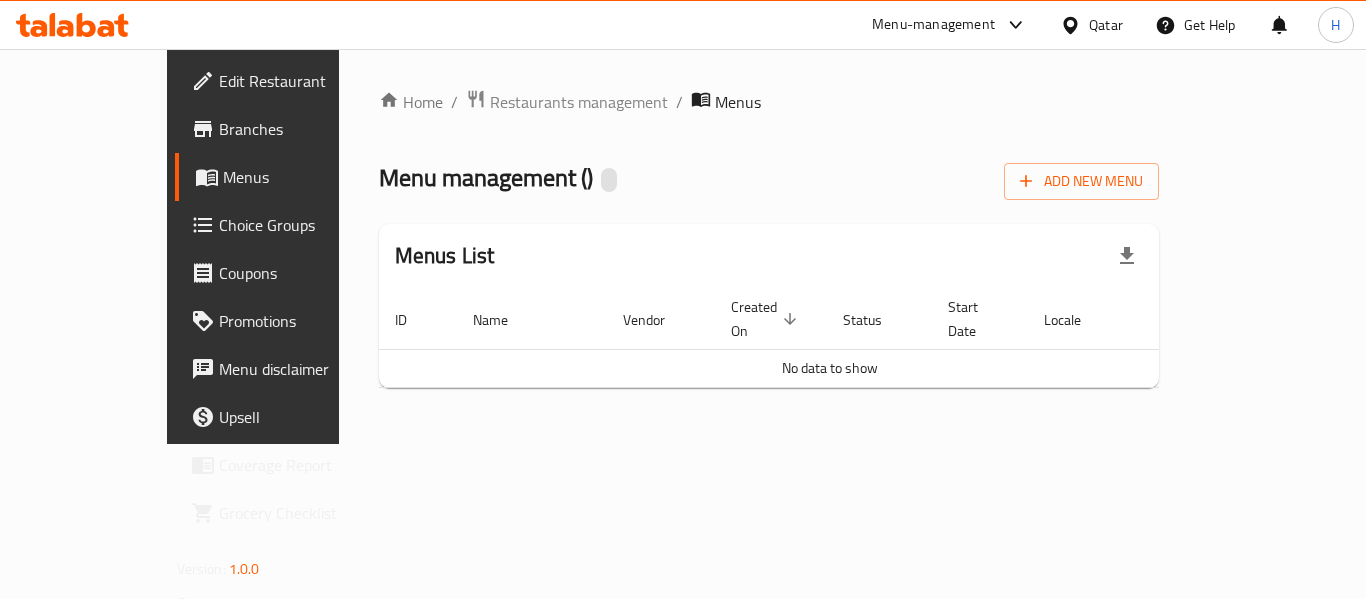 click on "Menus" at bounding box center (301, 177) 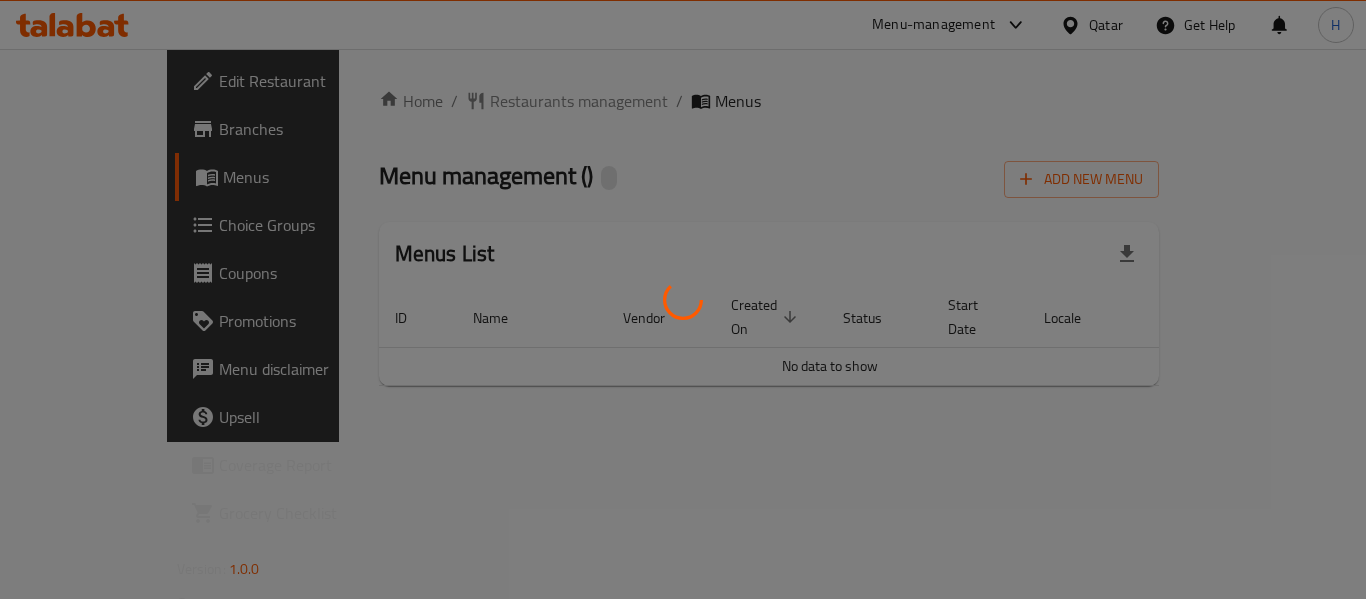 scroll, scrollTop: 0, scrollLeft: 0, axis: both 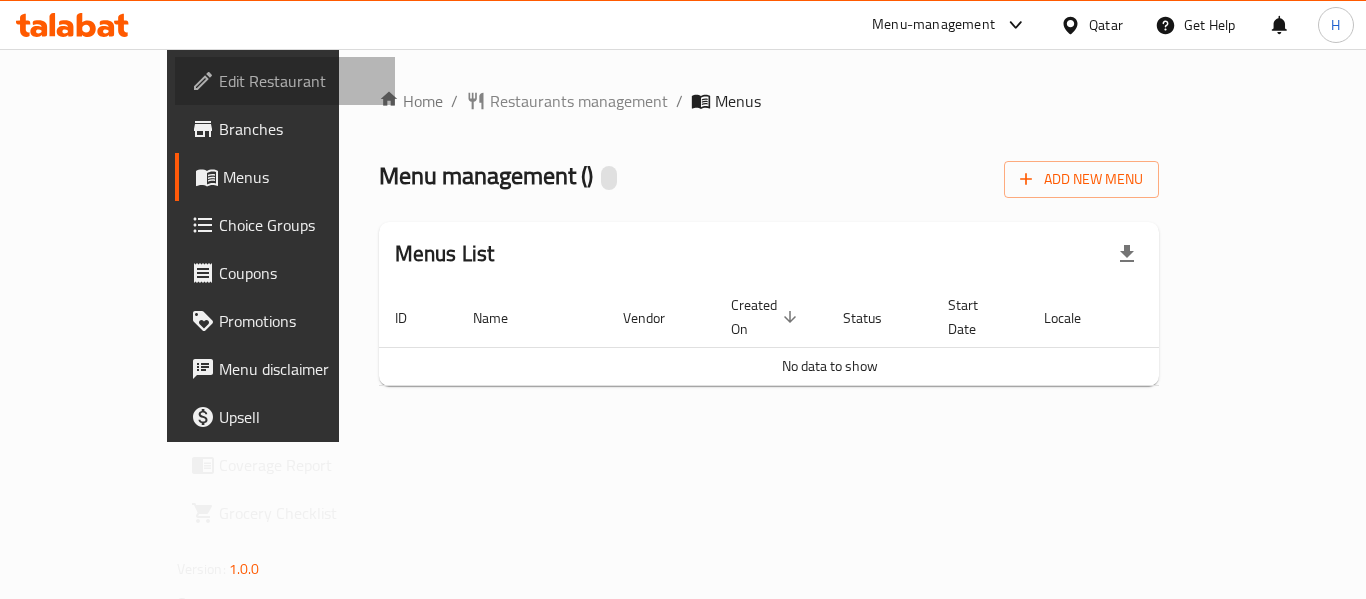 click on "Edit Restaurant" at bounding box center [299, 81] 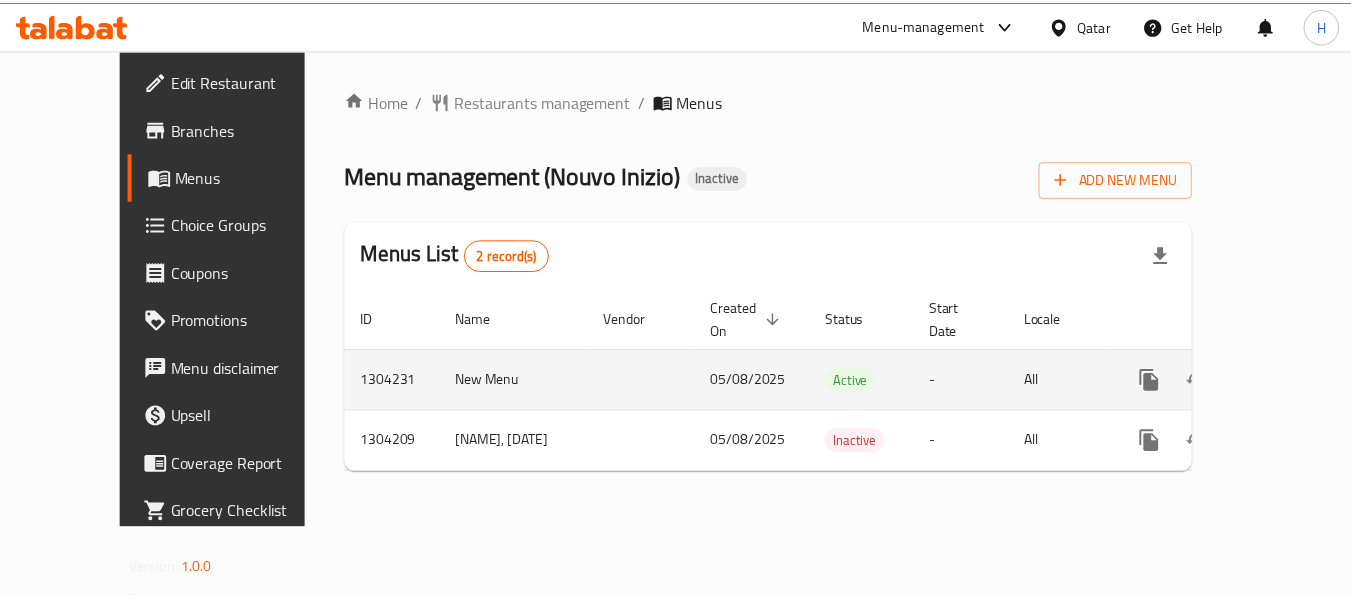 scroll, scrollTop: 0, scrollLeft: 0, axis: both 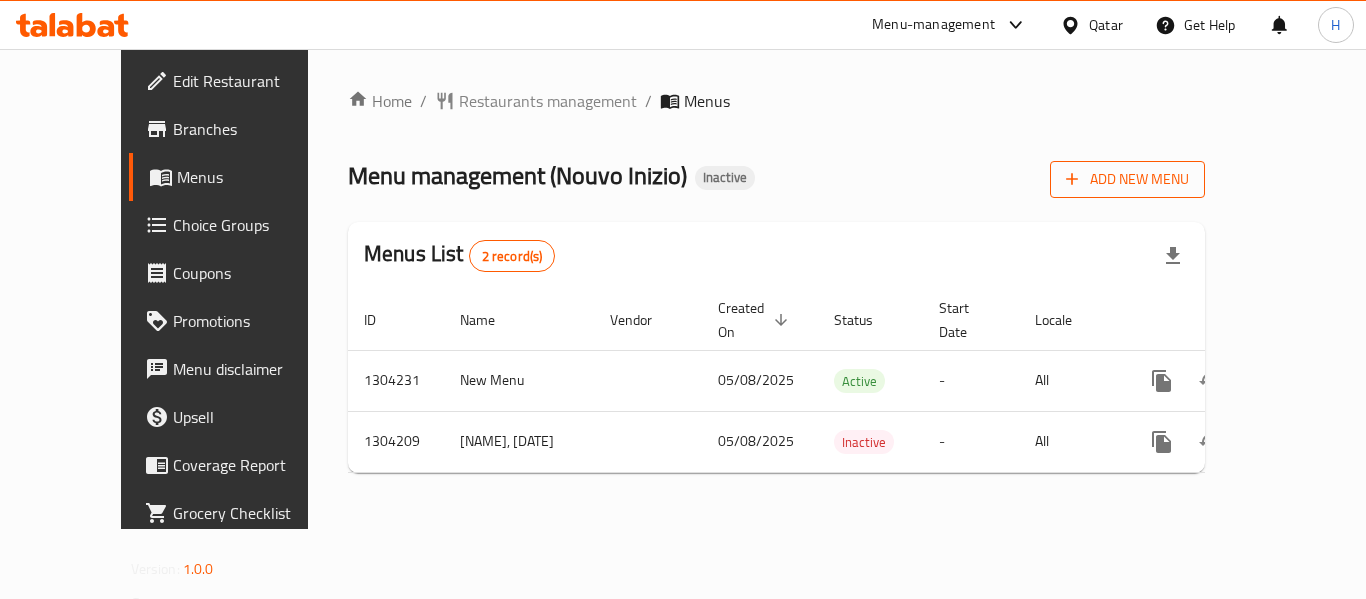 click on "Add New Menu" at bounding box center [1127, 179] 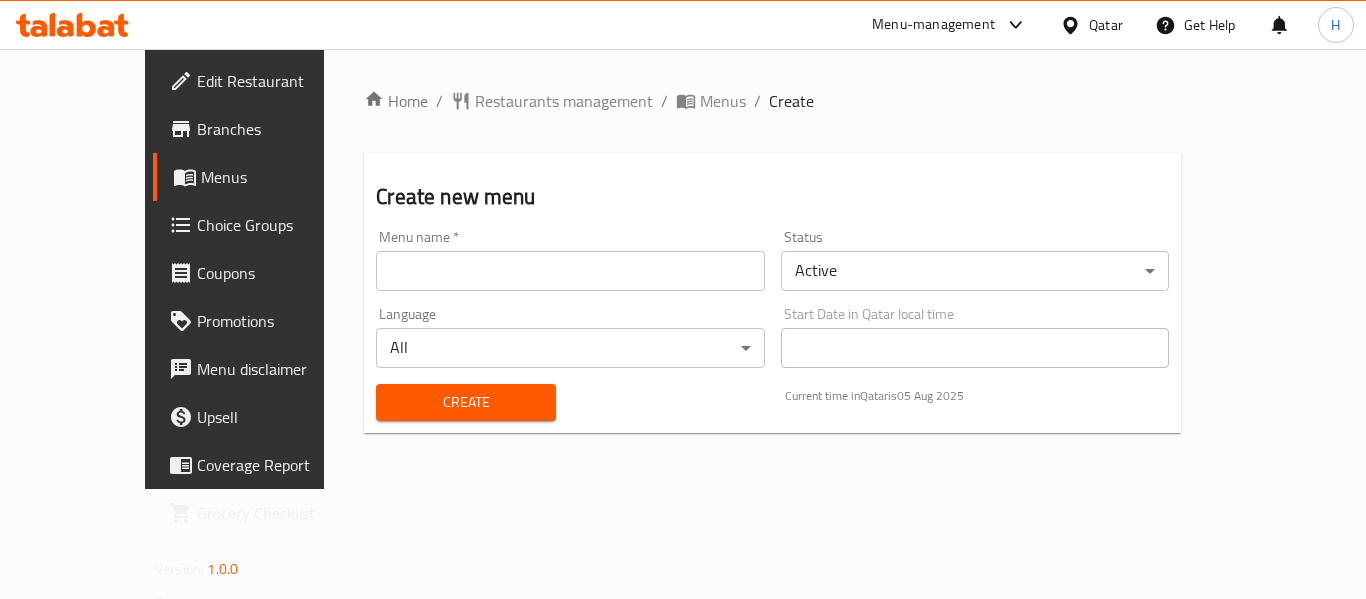 click at bounding box center [570, 271] 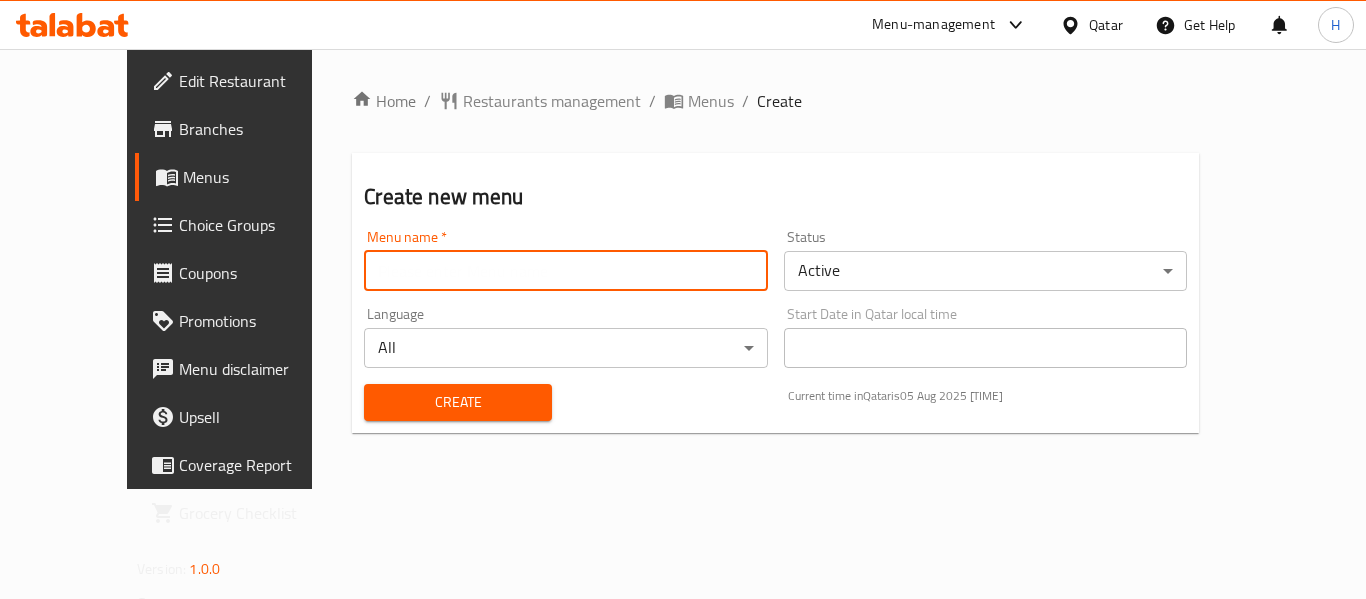 type on "New Menu" 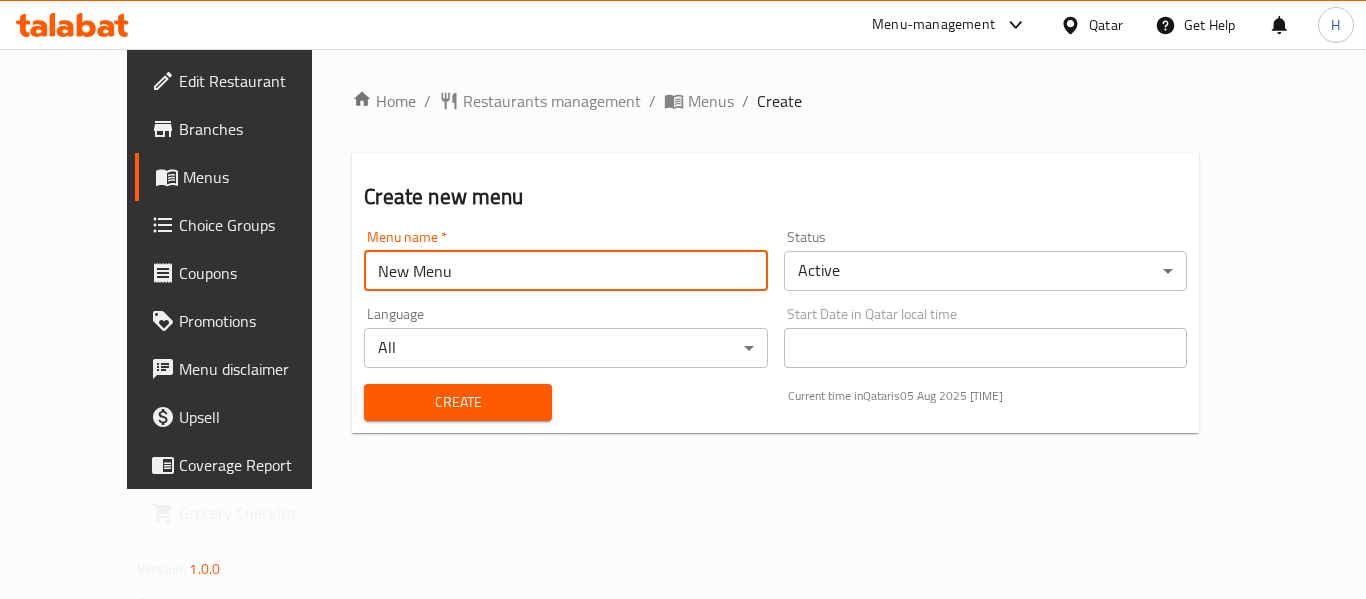 drag, startPoint x: 530, startPoint y: 405, endPoint x: 518, endPoint y: 405, distance: 12 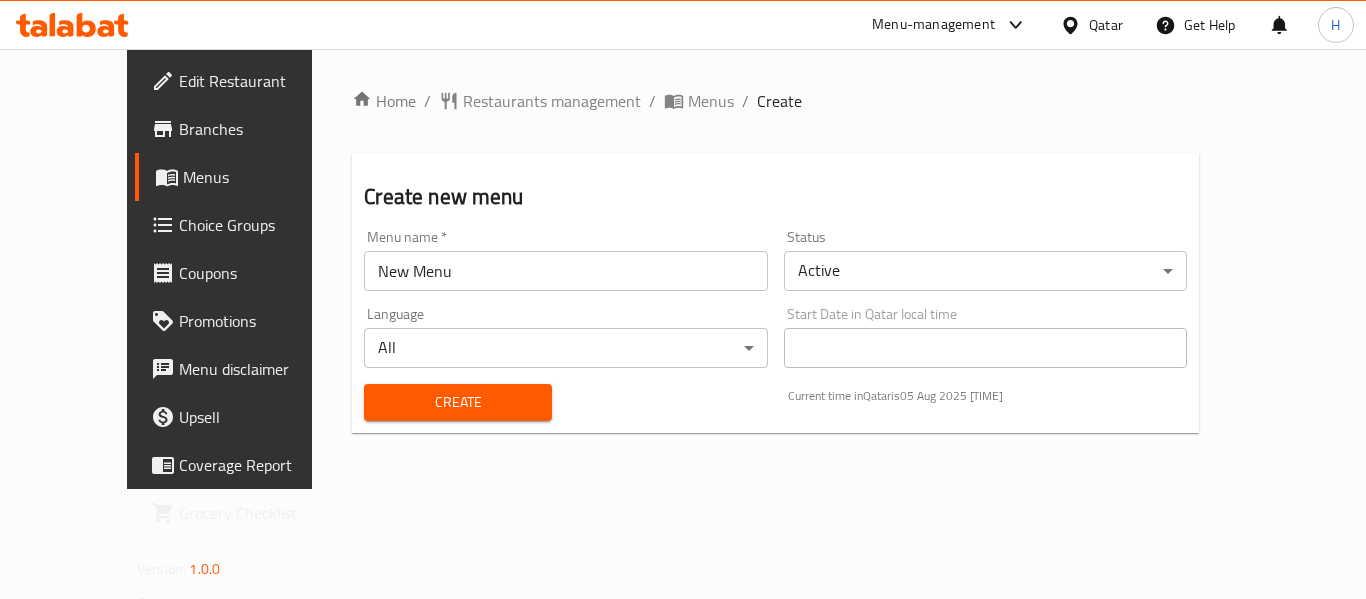 click on "Create" at bounding box center (458, 402) 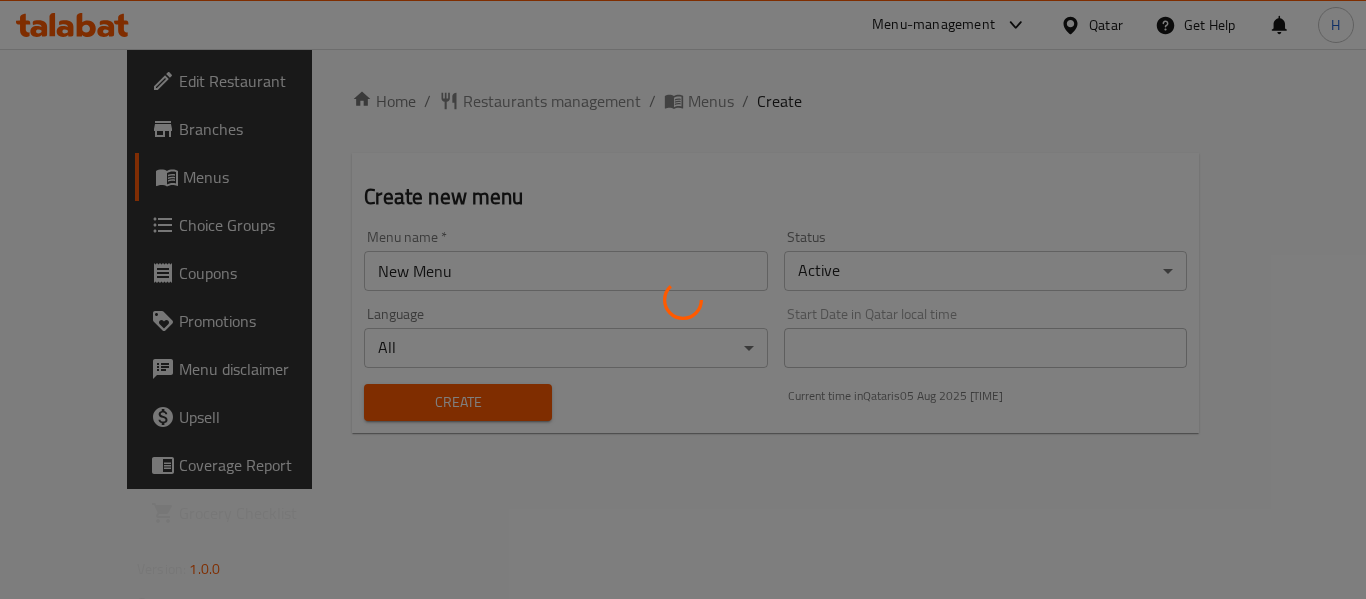 type 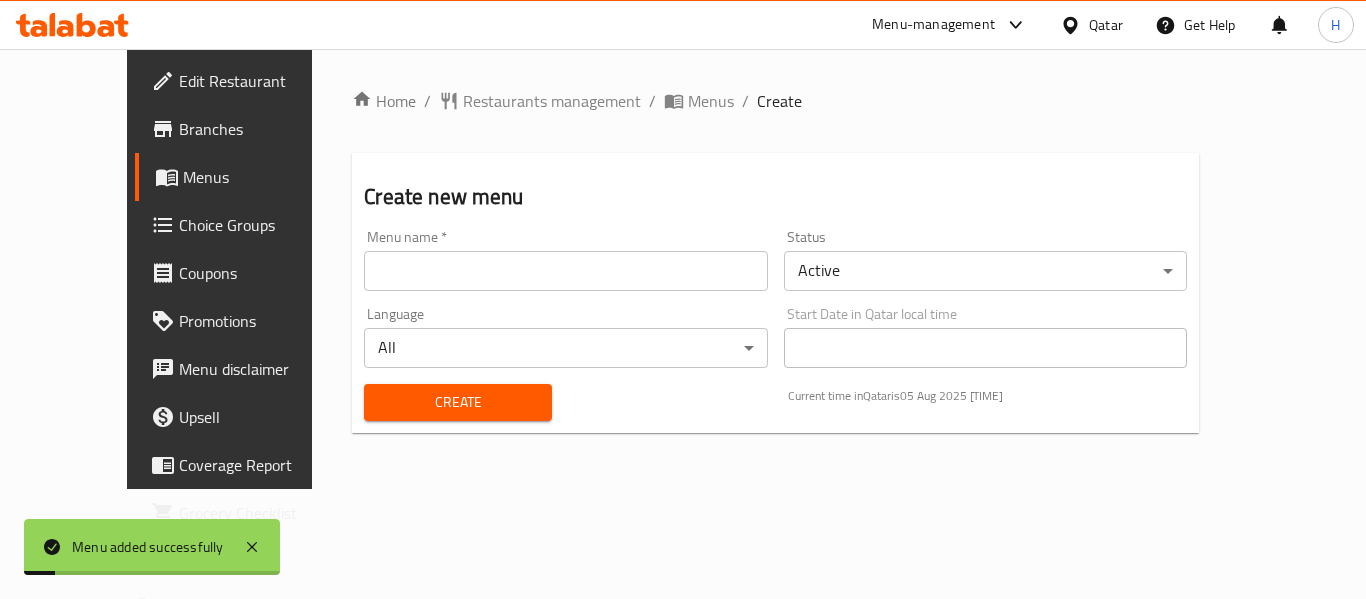 click on "Home / Restaurants management / Menus / Create Create new menu Menu name   * Menu name  * Status Active ​ Language All ​ Start Date in Qatar local time Start Date in Qatar local time Create Current time in  Qatar  is  05 Aug 2025   15:52:32" at bounding box center (775, 269) 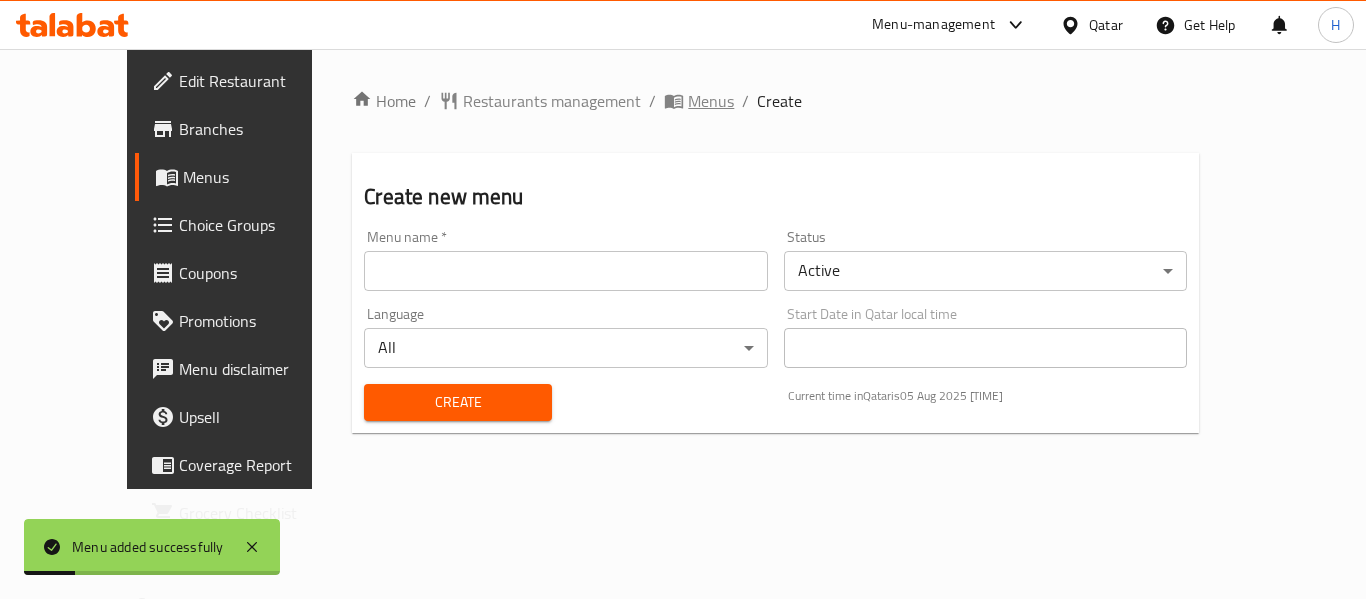 click on "Menus" at bounding box center [711, 101] 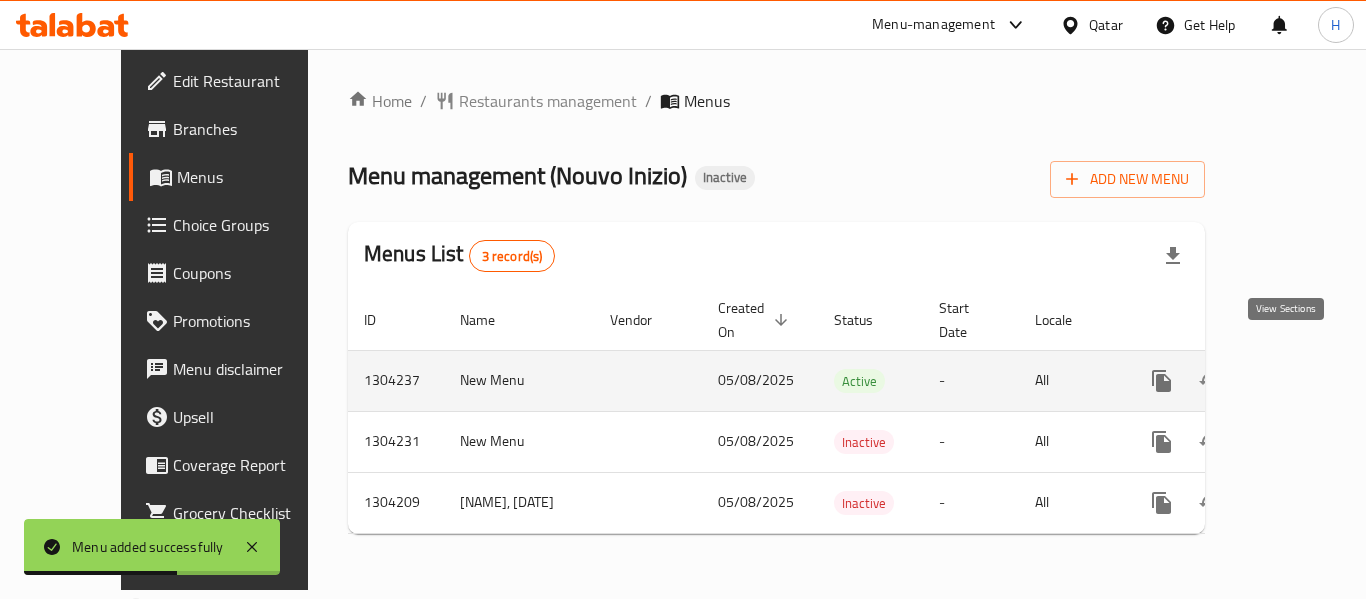 click 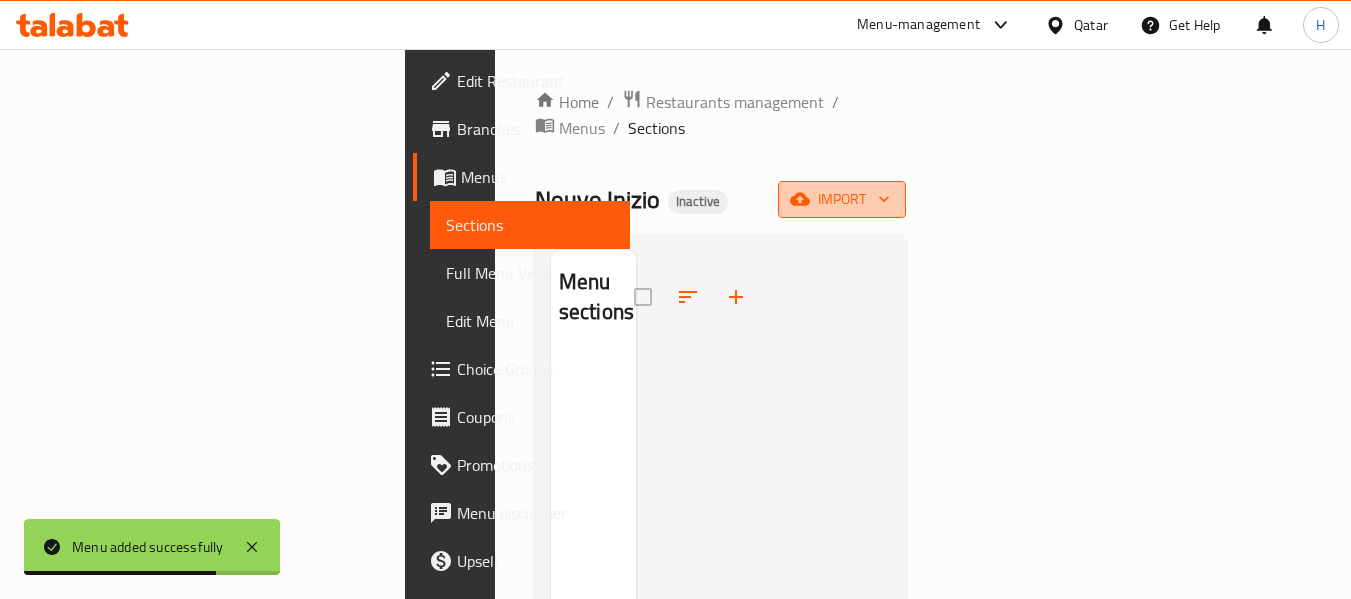 click on "import" at bounding box center [842, 199] 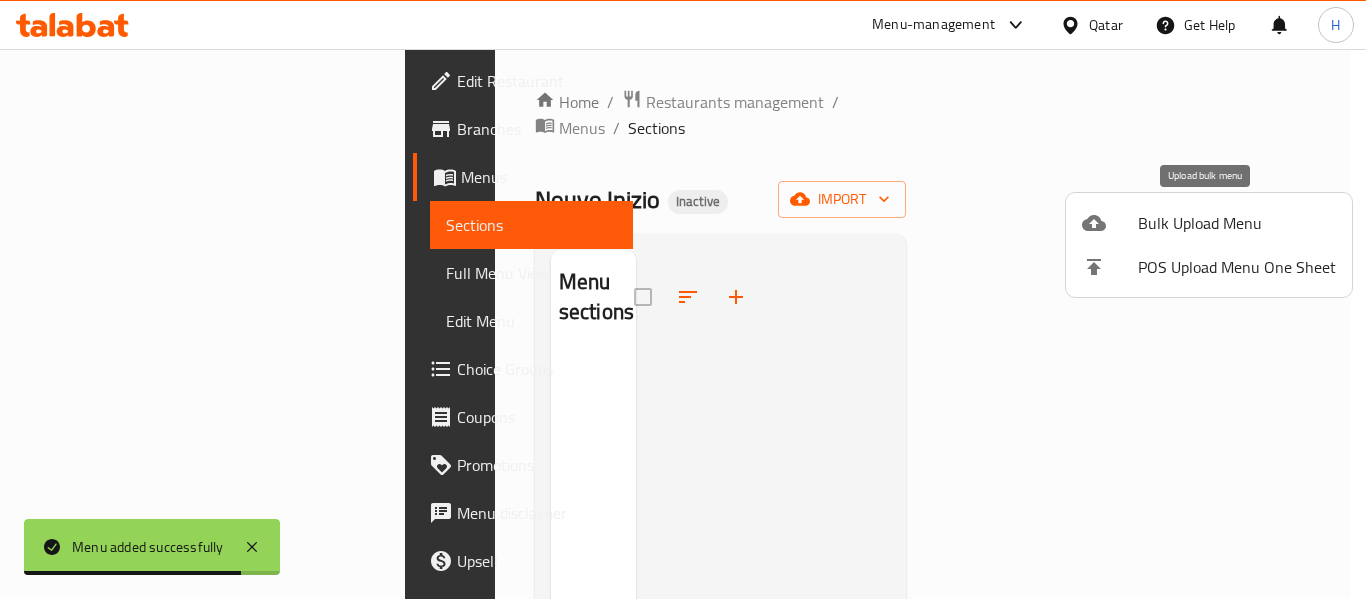 click on "Bulk Upload Menu" at bounding box center (1237, 223) 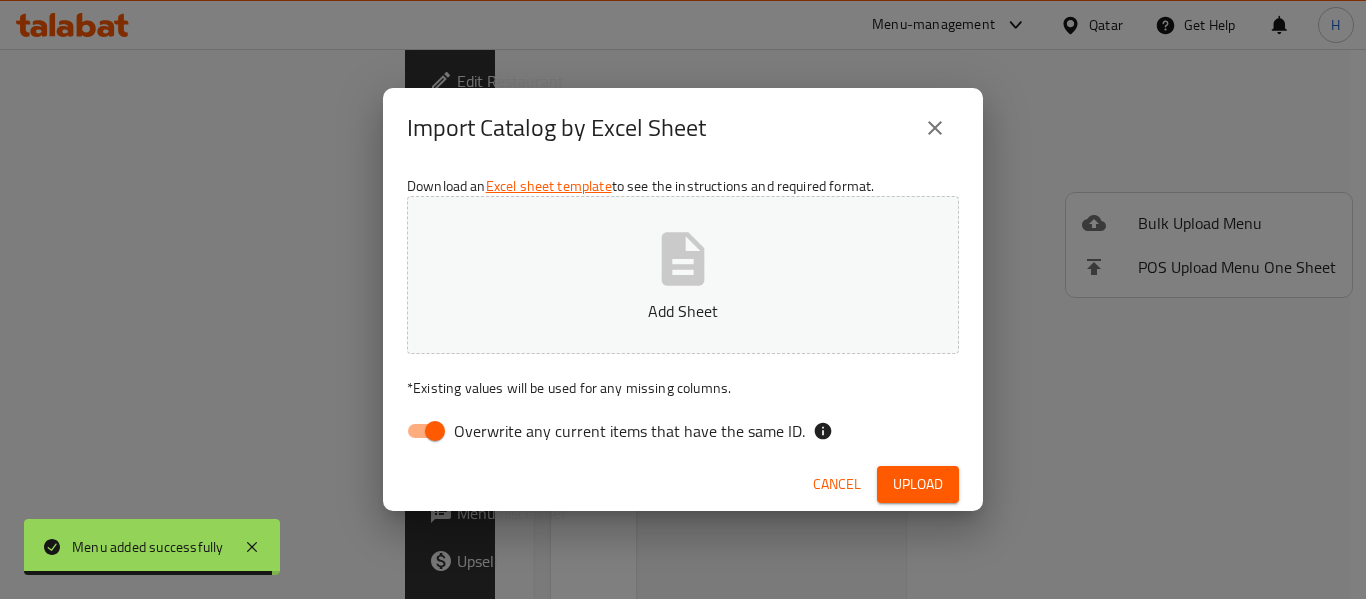 click on "Overwrite any current items that have the same ID." at bounding box center (435, 431) 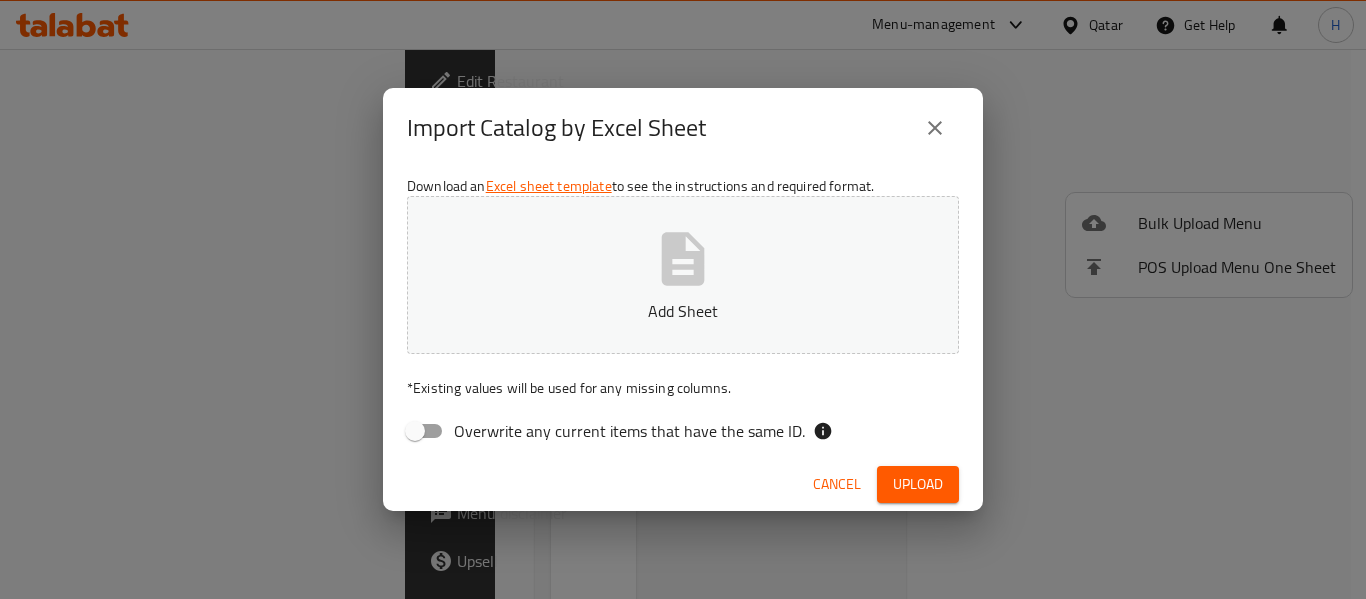 click on "Add Sheet" at bounding box center (683, 311) 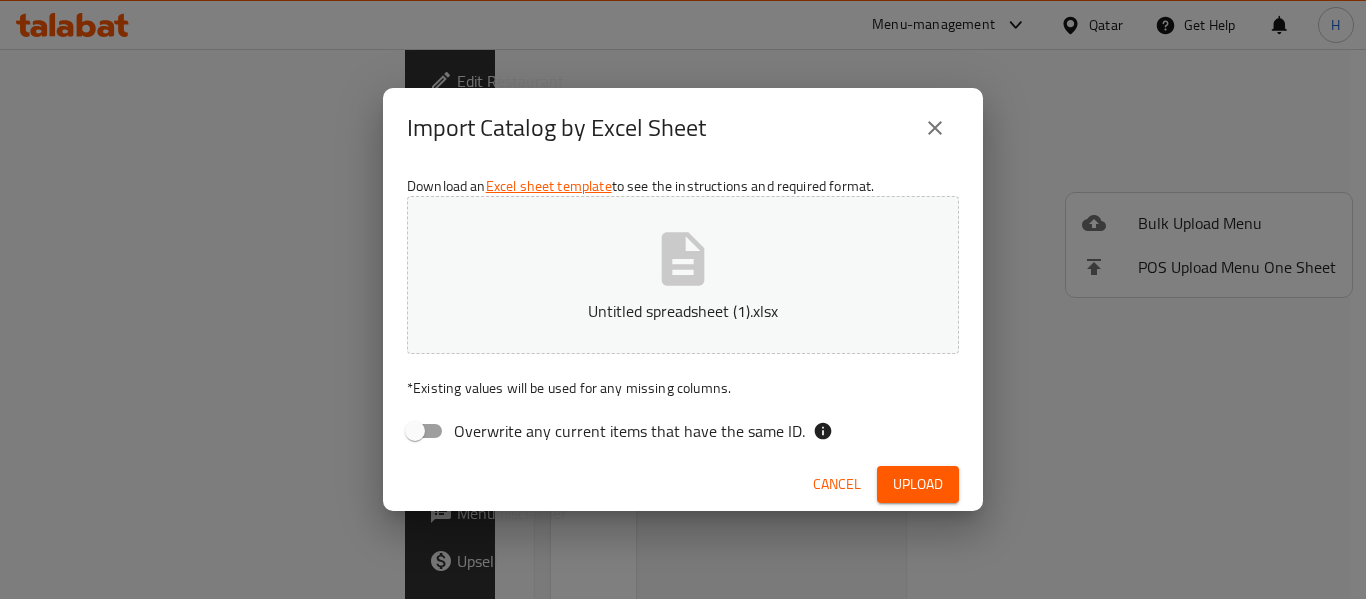 click on "Upload" at bounding box center [918, 484] 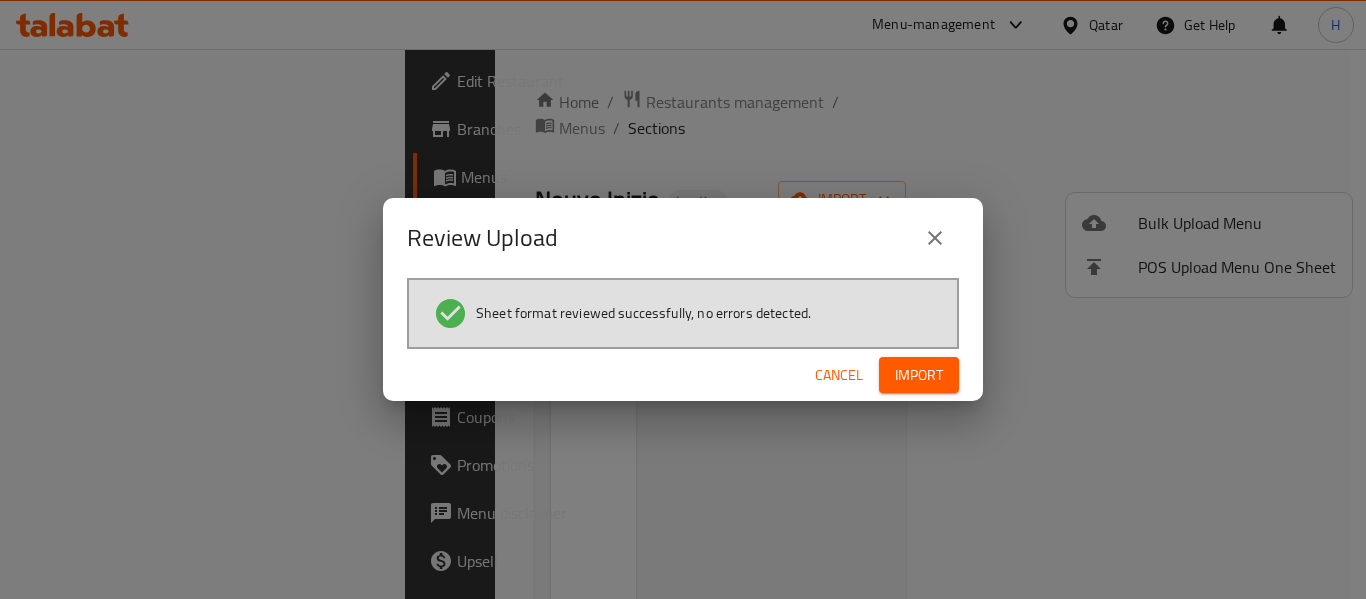 click on "Cancel" at bounding box center [839, 375] 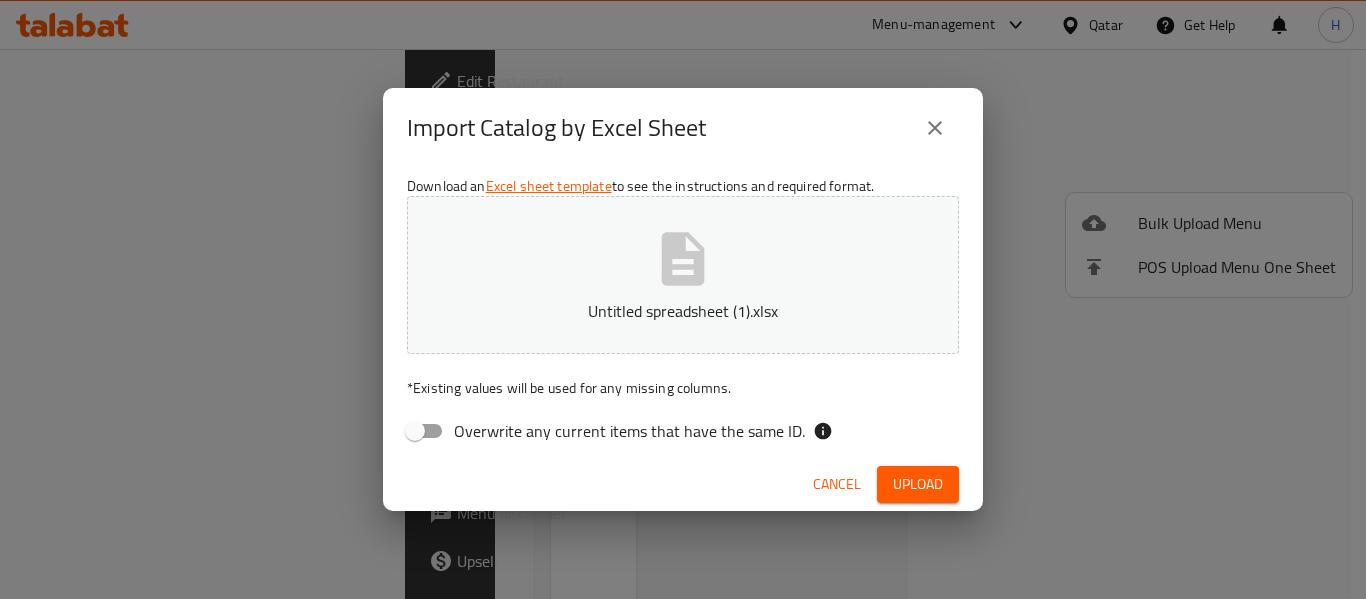 click on "Cancel" at bounding box center [837, 484] 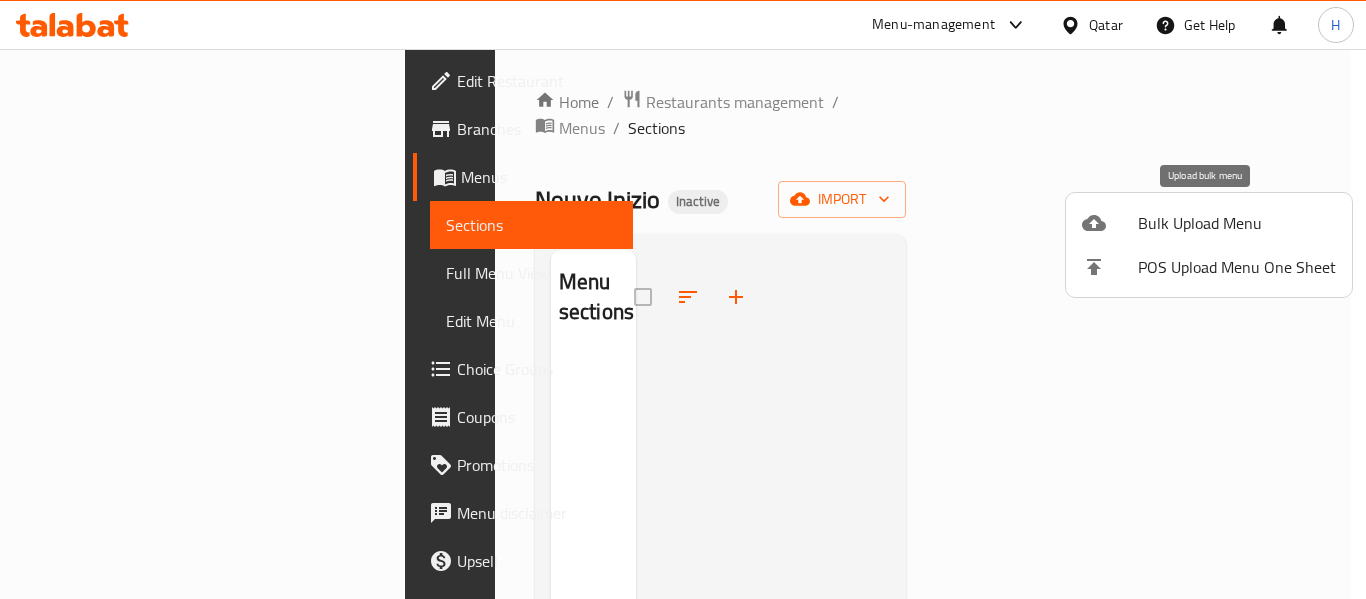 click on "Bulk Upload Menu" at bounding box center (1237, 223) 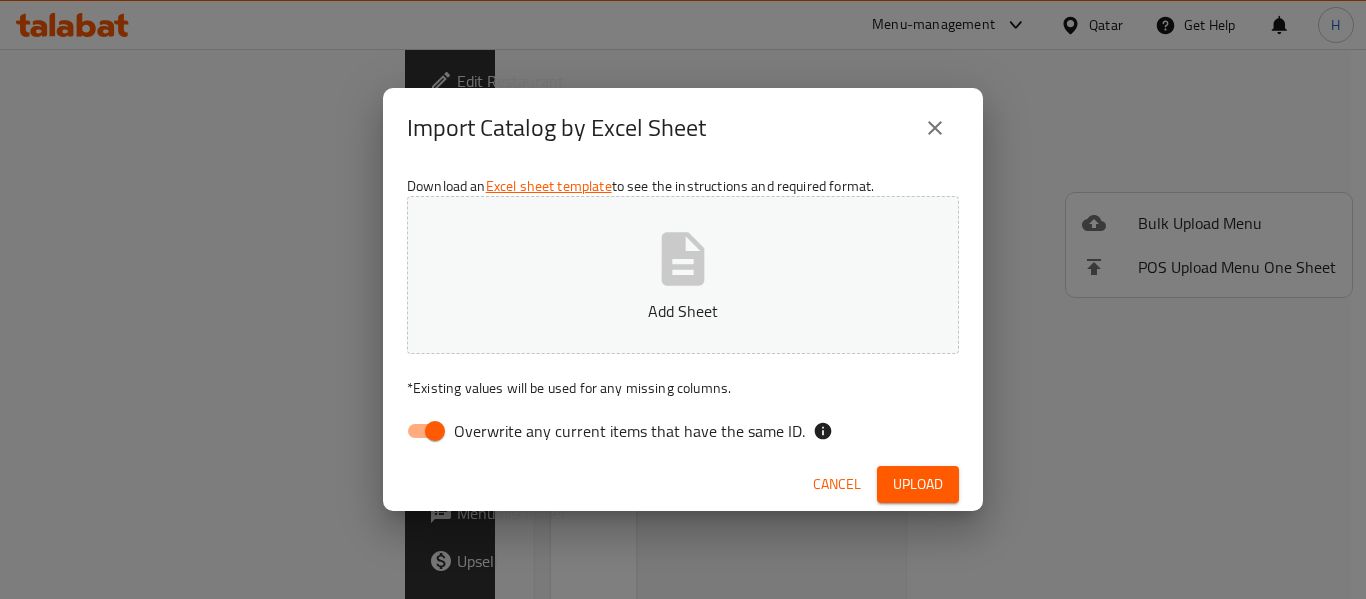 click on "Overwrite any current items that have the same ID." at bounding box center (435, 431) 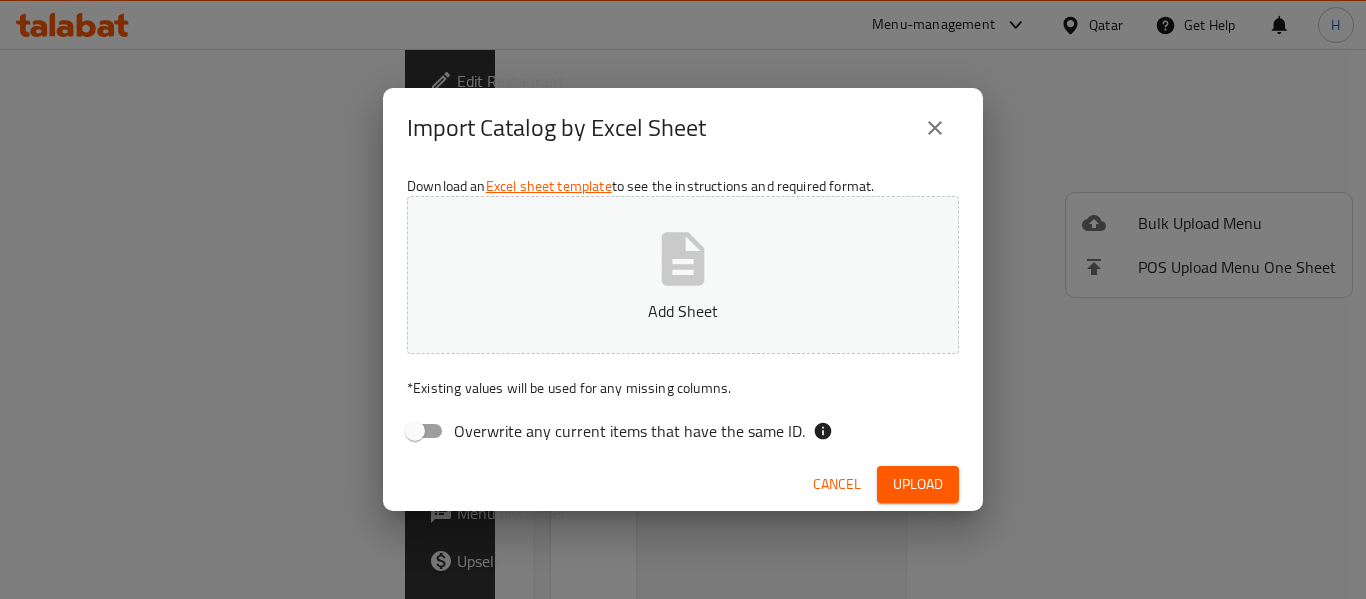 click on "Download an  Excel sheet template  to see the instructions and required format. Add Sheet * Existing values will be used for any missing columns. Overwrite any current items that have the same ID." at bounding box center (683, 313) 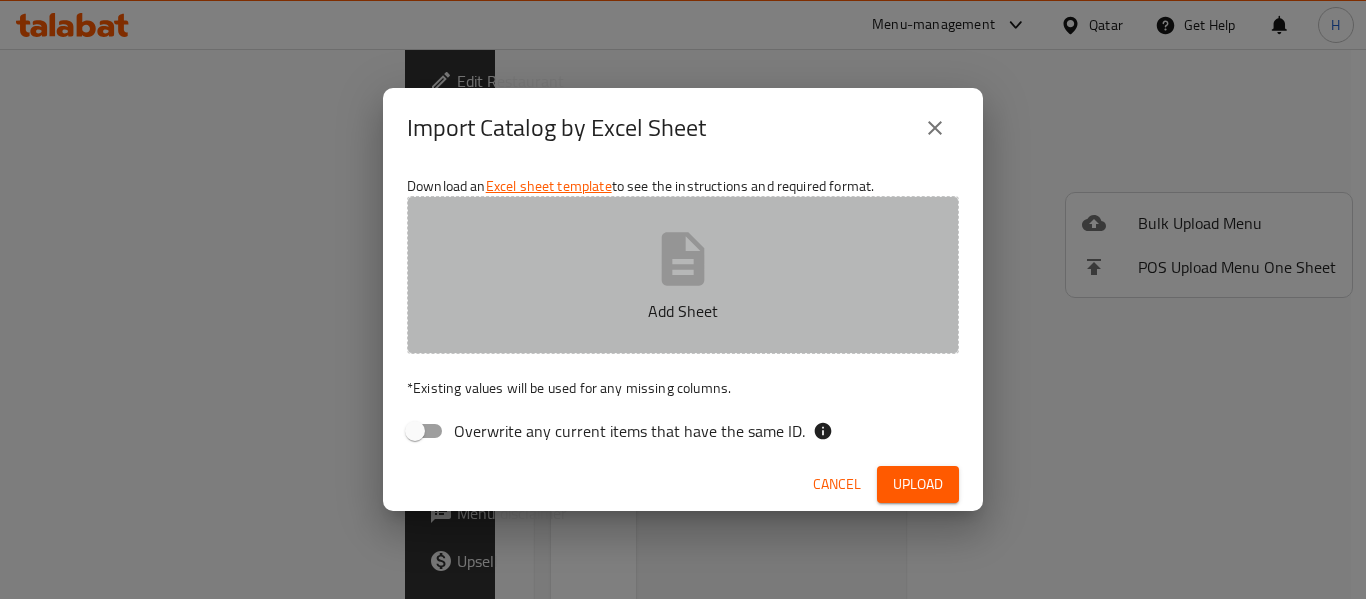 click on "Add Sheet" at bounding box center (683, 275) 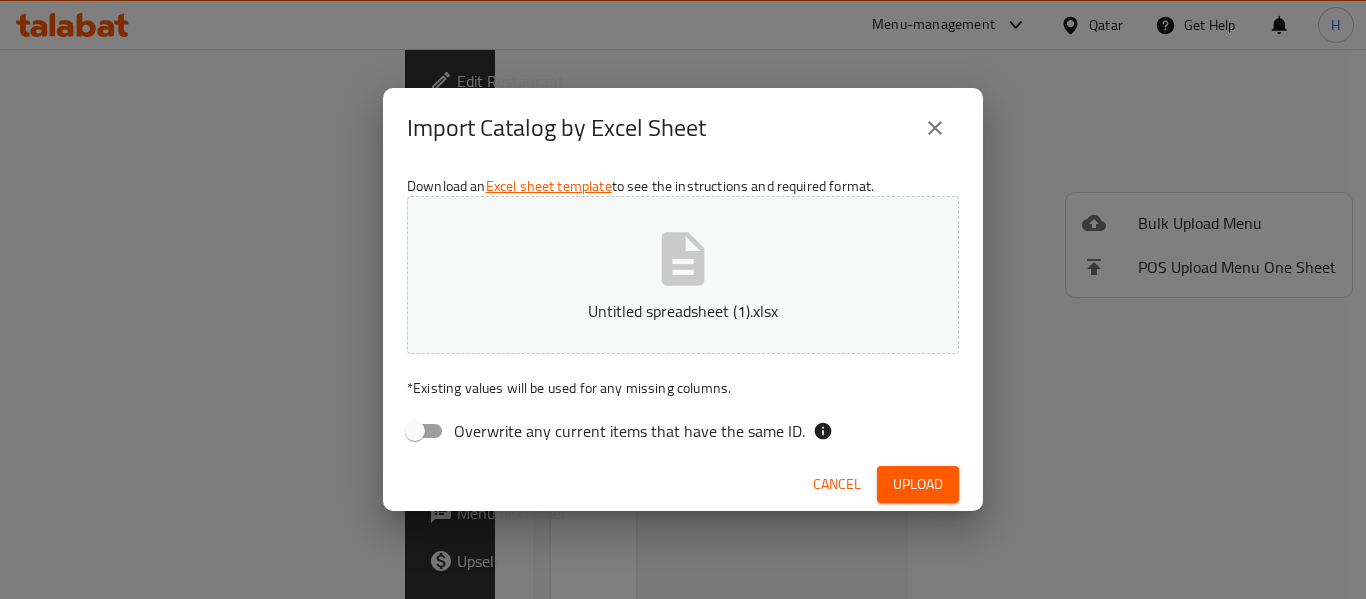 click on "Upload" at bounding box center (918, 484) 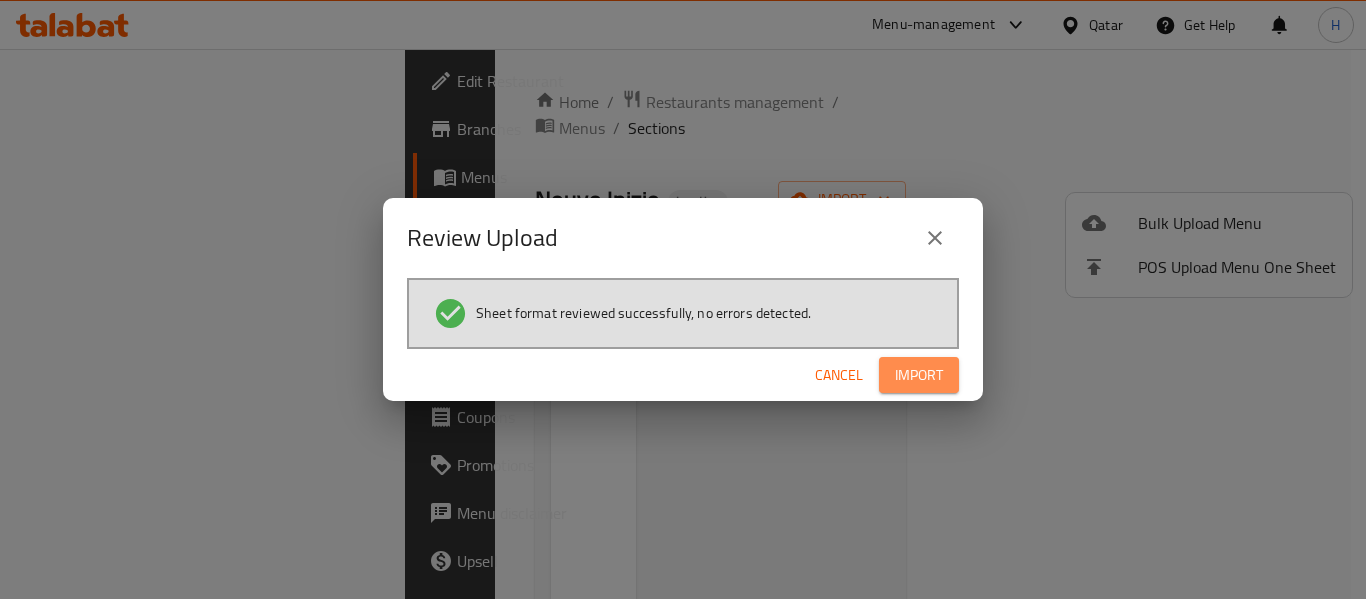 click on "Import" at bounding box center (919, 375) 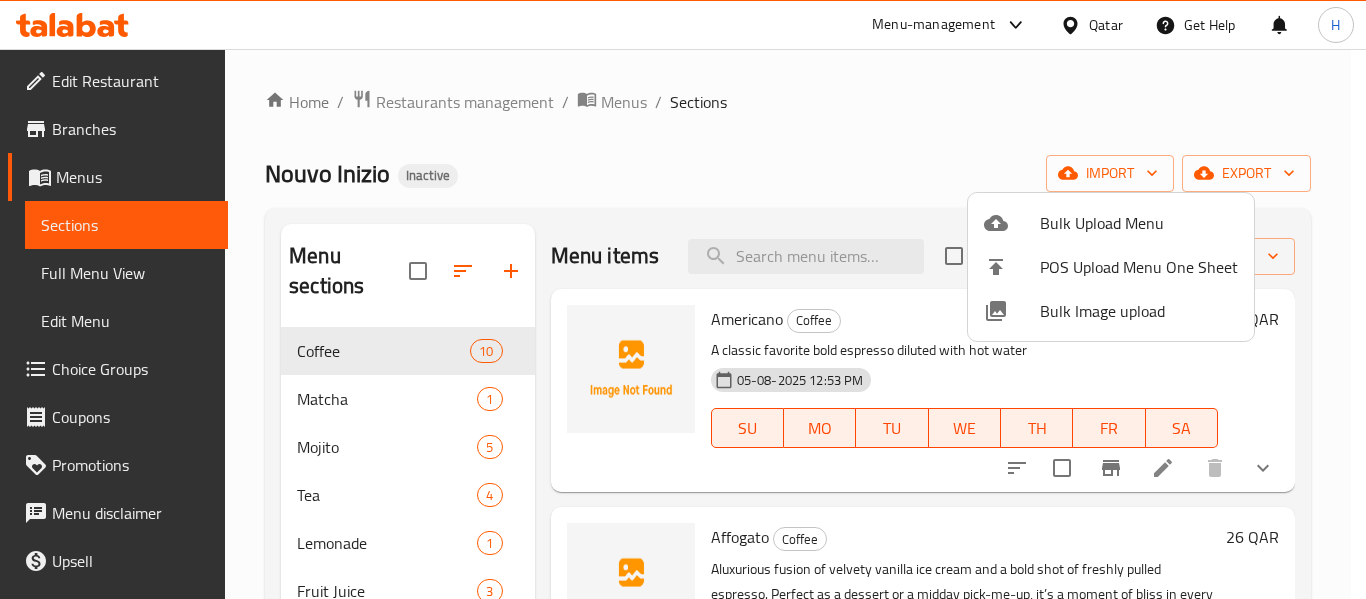 click at bounding box center (683, 299) 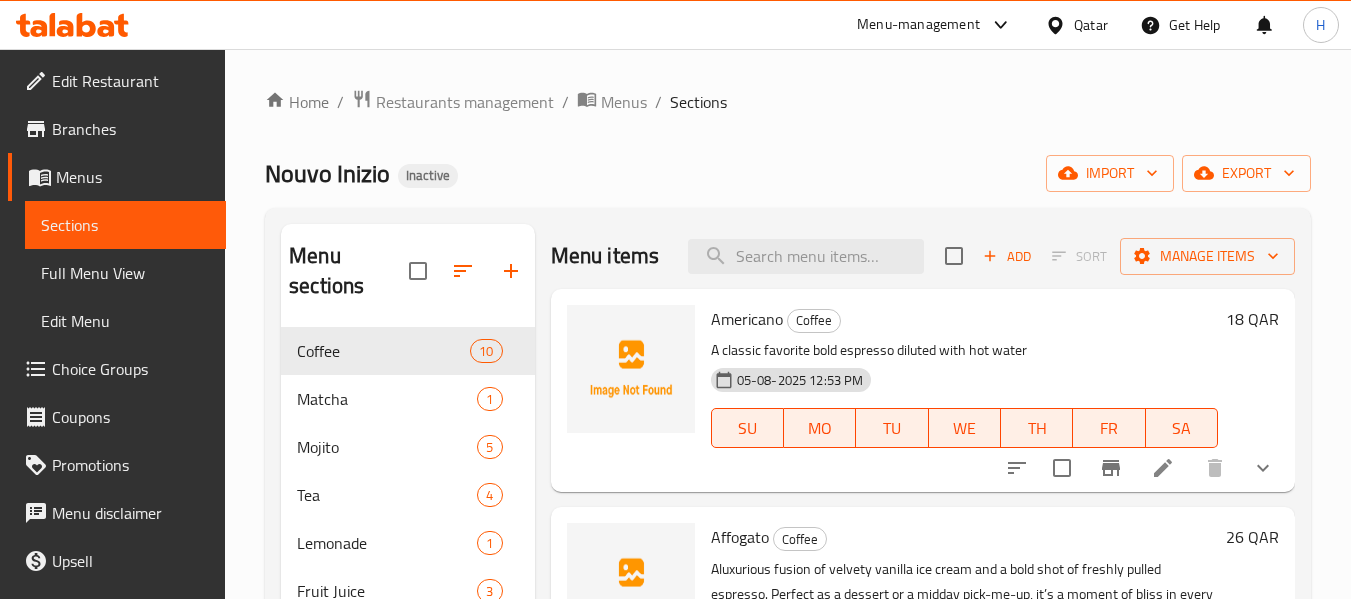 click on "Full Menu View" at bounding box center (125, 273) 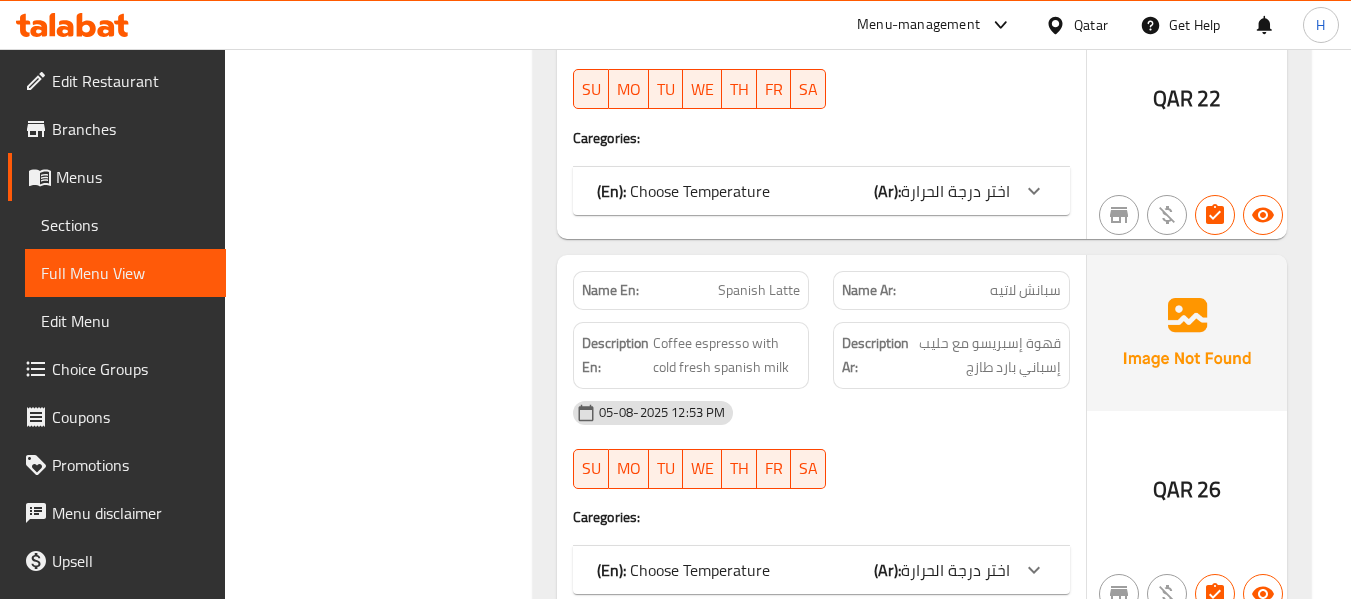 scroll, scrollTop: 4000, scrollLeft: 0, axis: vertical 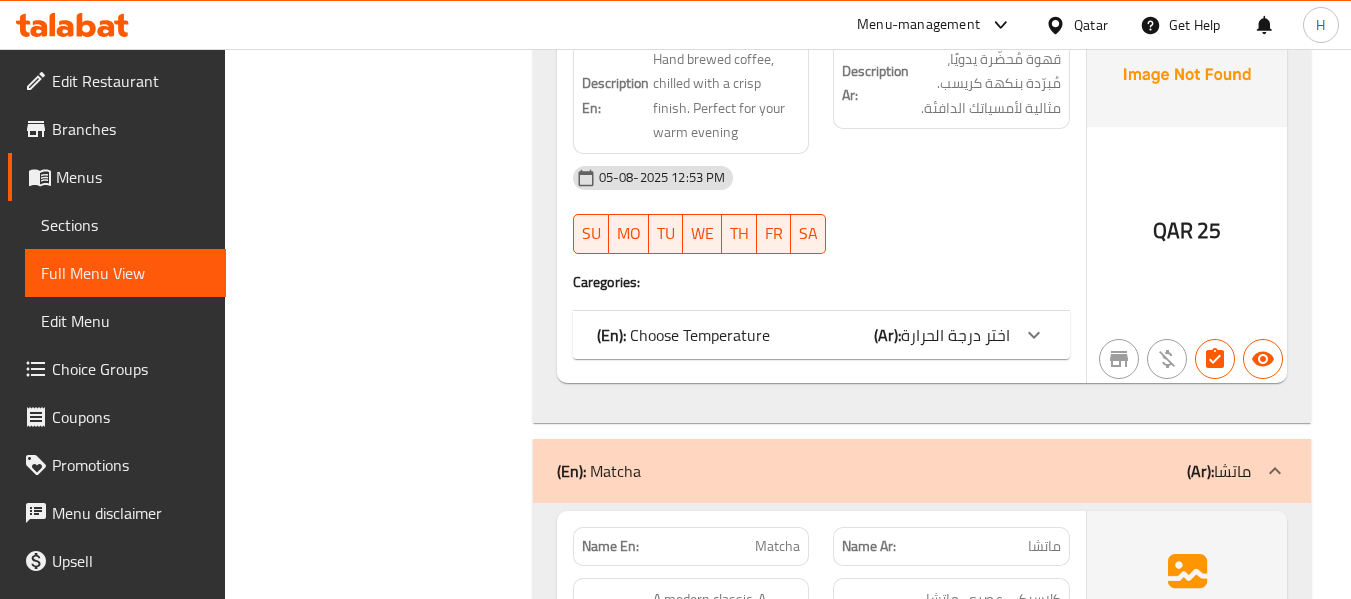 click 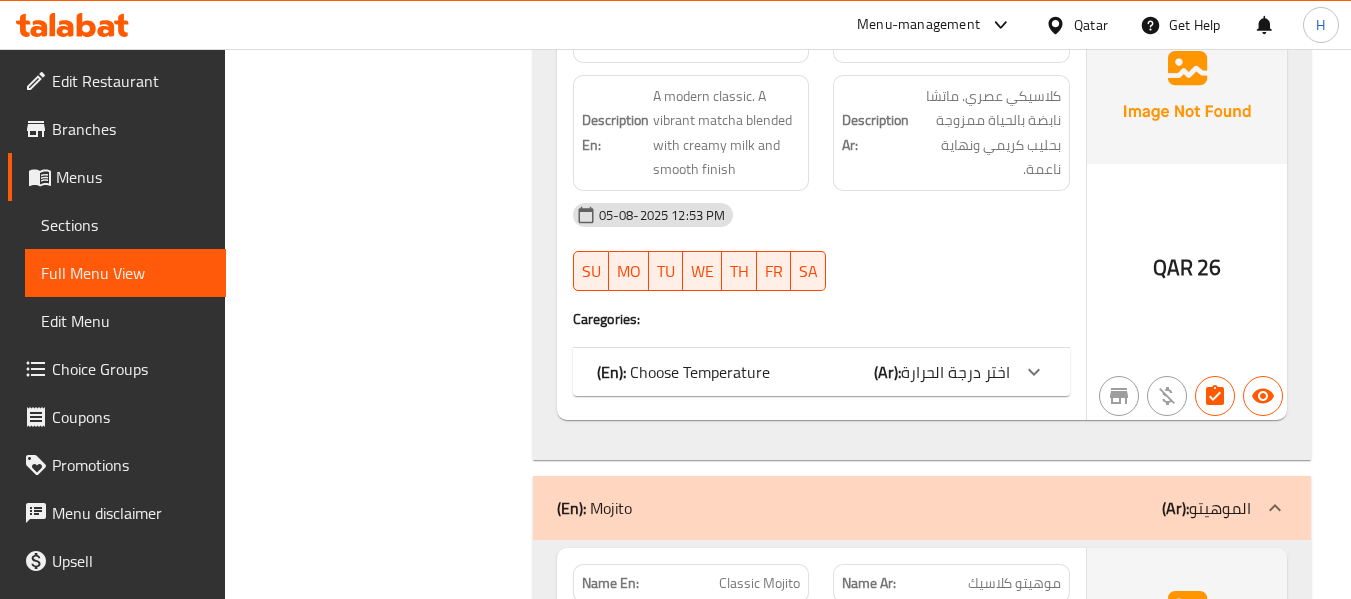 scroll, scrollTop: 4800, scrollLeft: 0, axis: vertical 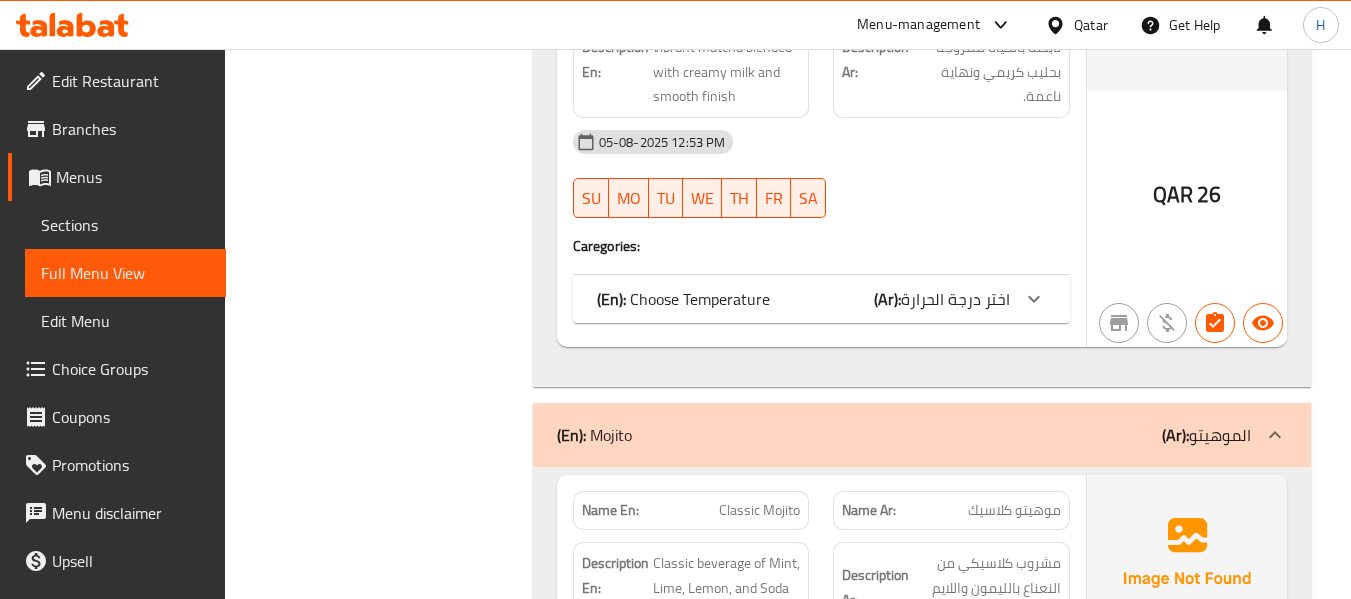 drag, startPoint x: 862, startPoint y: 289, endPoint x: 850, endPoint y: 286, distance: 12.369317 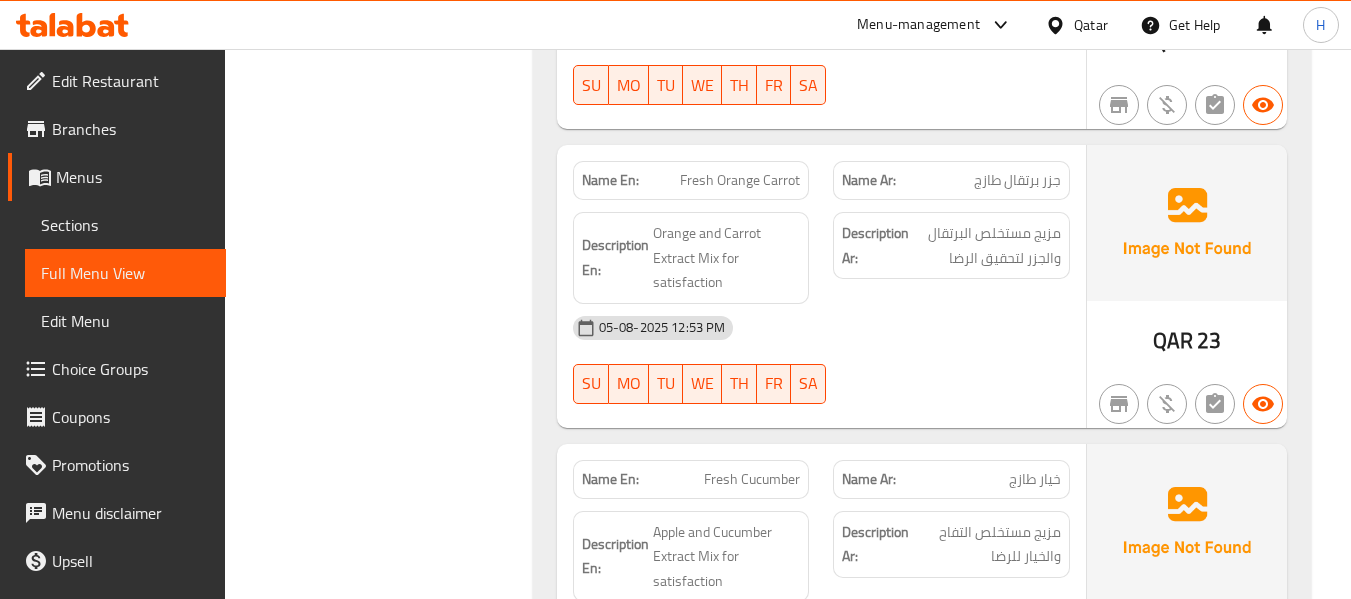 scroll, scrollTop: 9303, scrollLeft: 0, axis: vertical 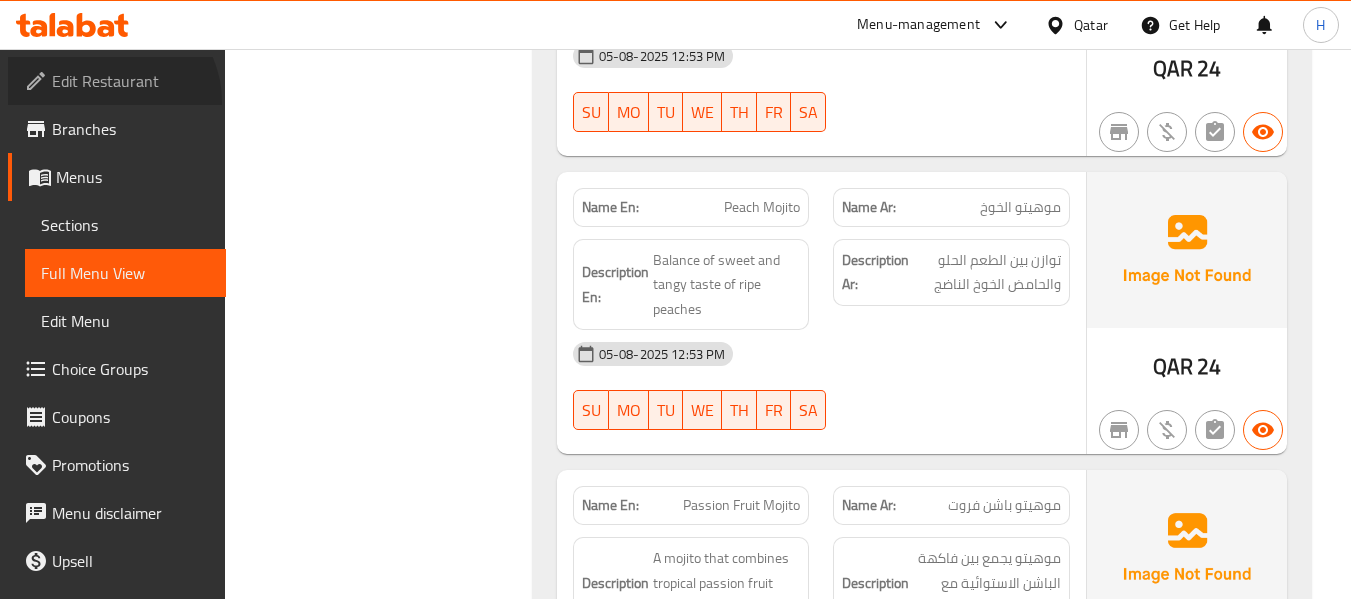 click on "Edit Restaurant" at bounding box center [117, 81] 